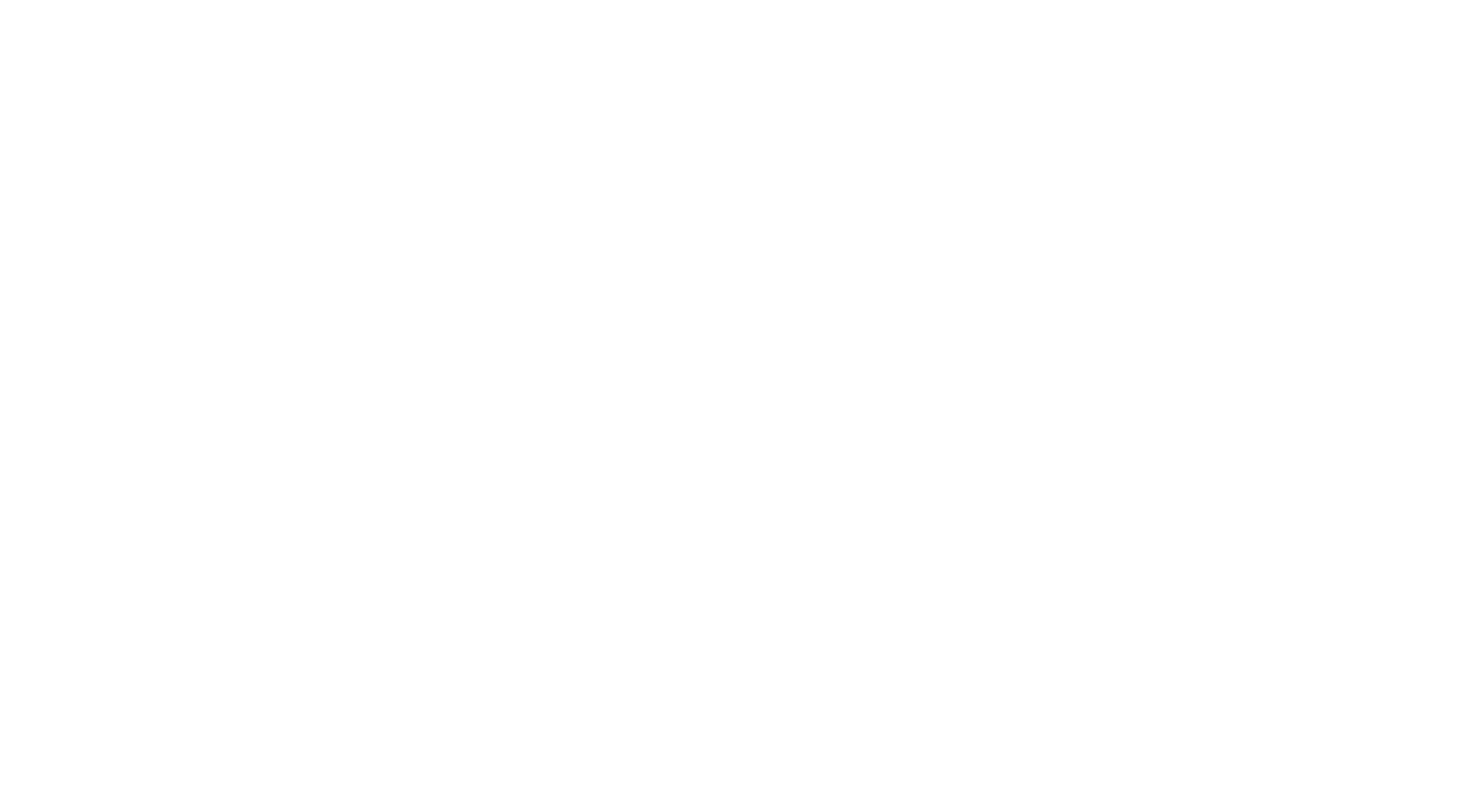 scroll, scrollTop: 0, scrollLeft: 0, axis: both 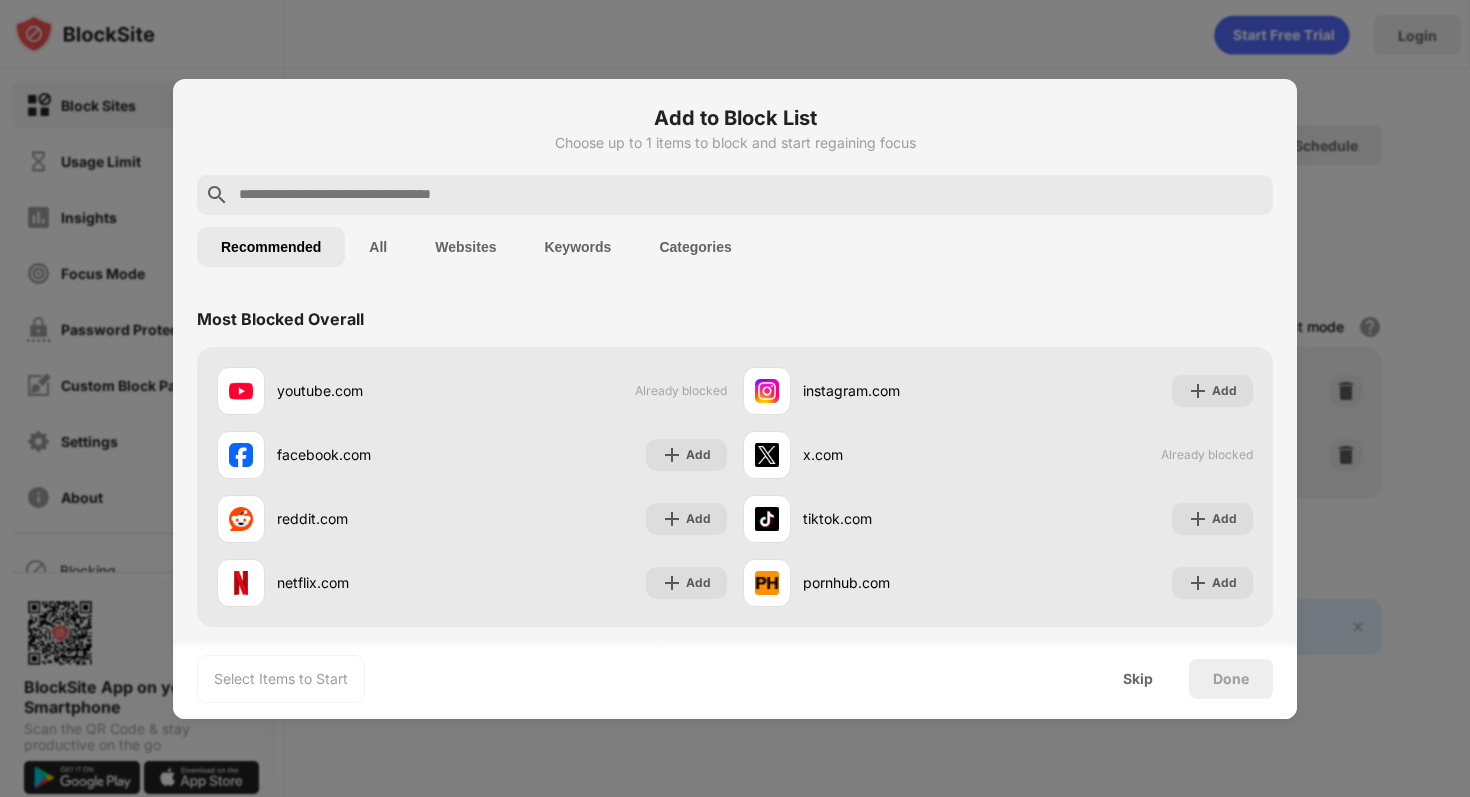 click on "Choose up to 1 items to block and start regaining focus" at bounding box center (735, 143) 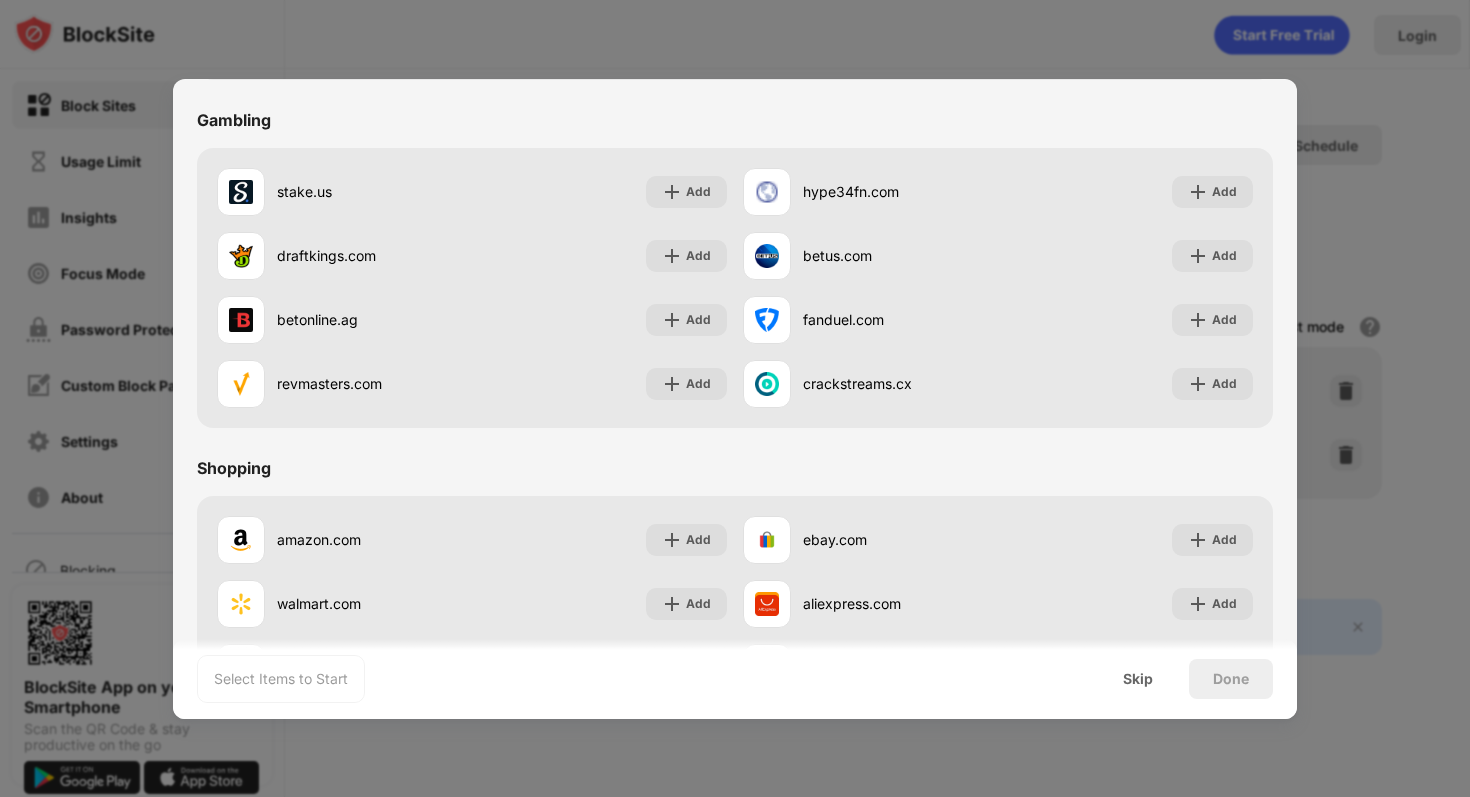 scroll, scrollTop: 2096, scrollLeft: 0, axis: vertical 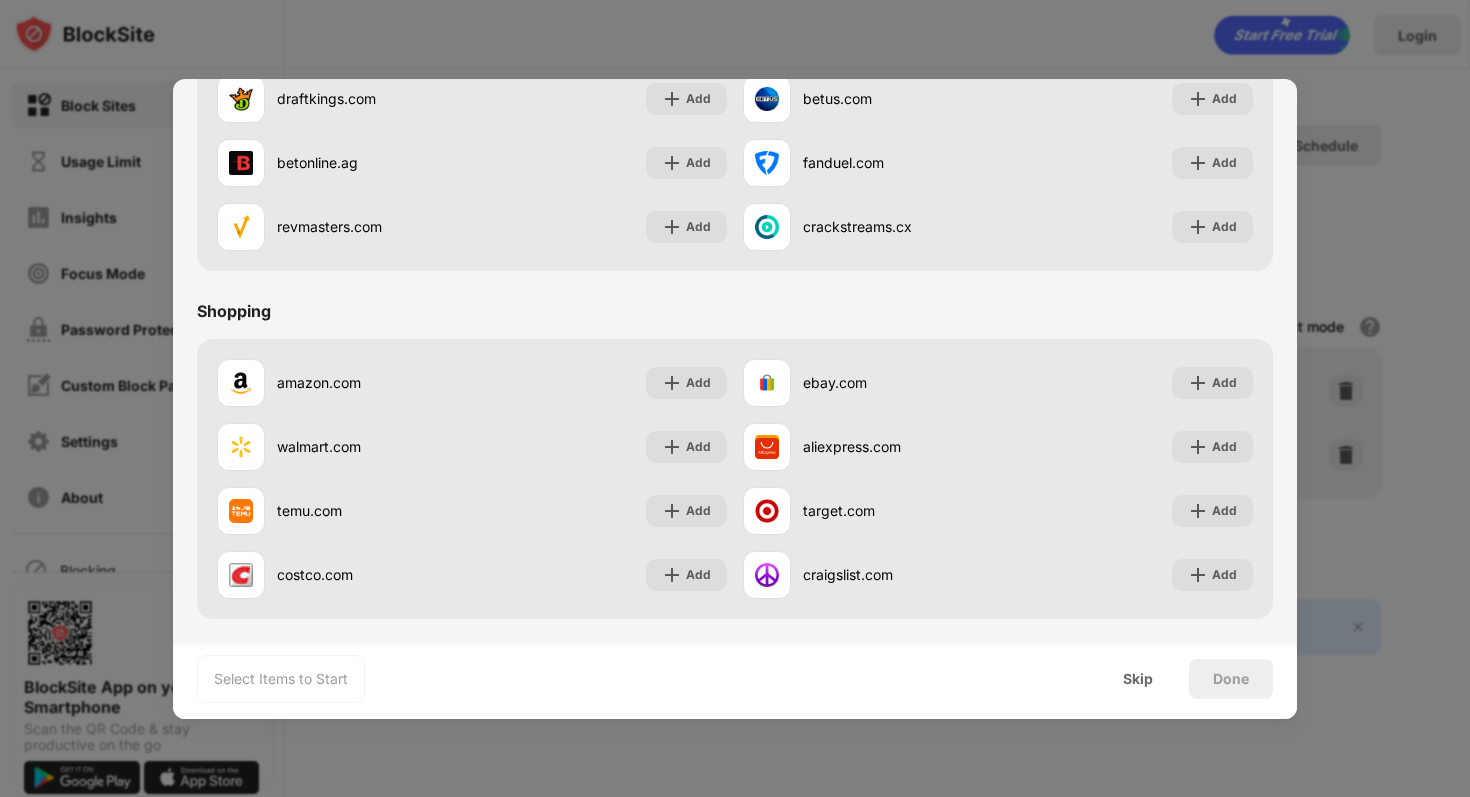 click at bounding box center [735, 398] 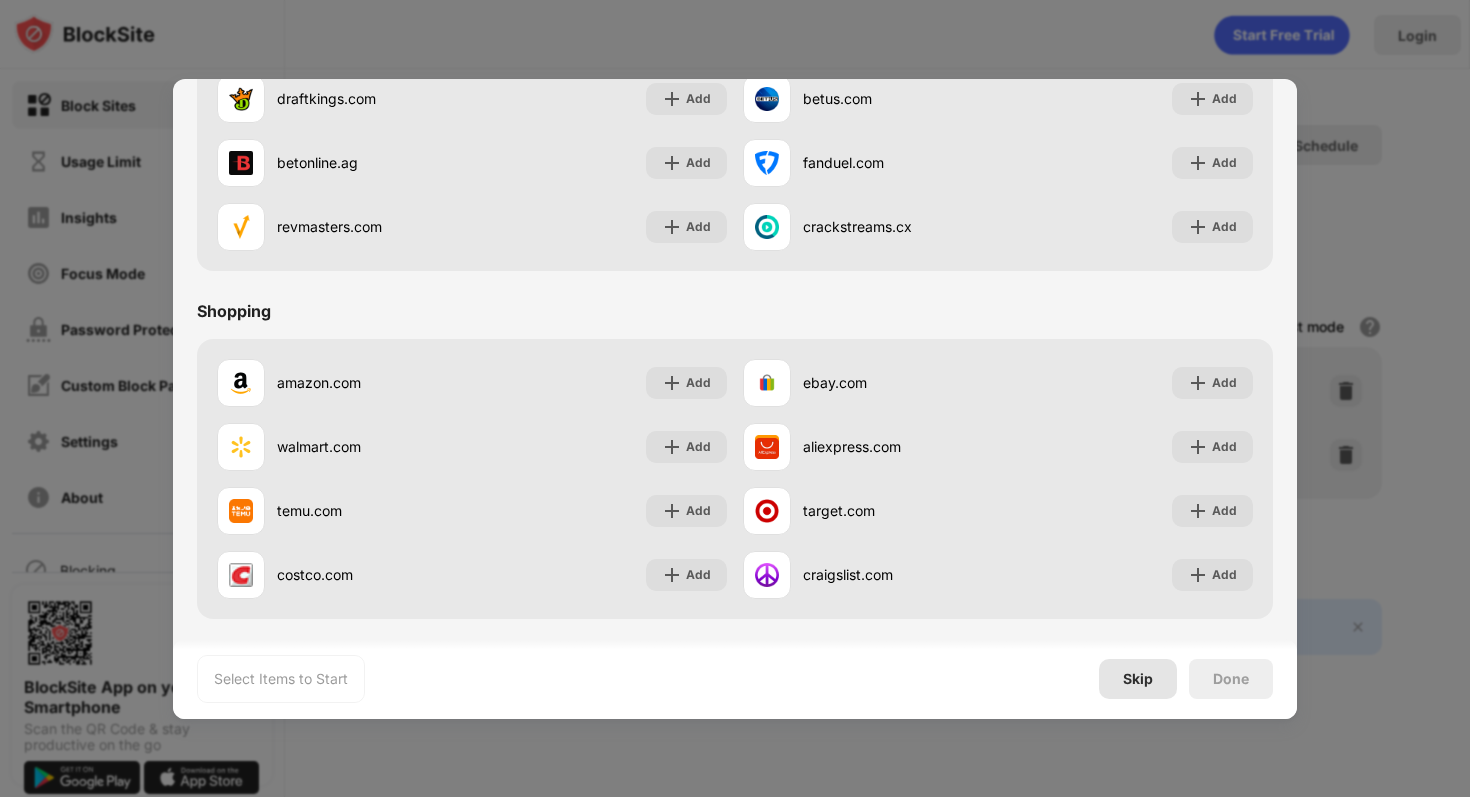 click on "Skip" at bounding box center [1138, 679] 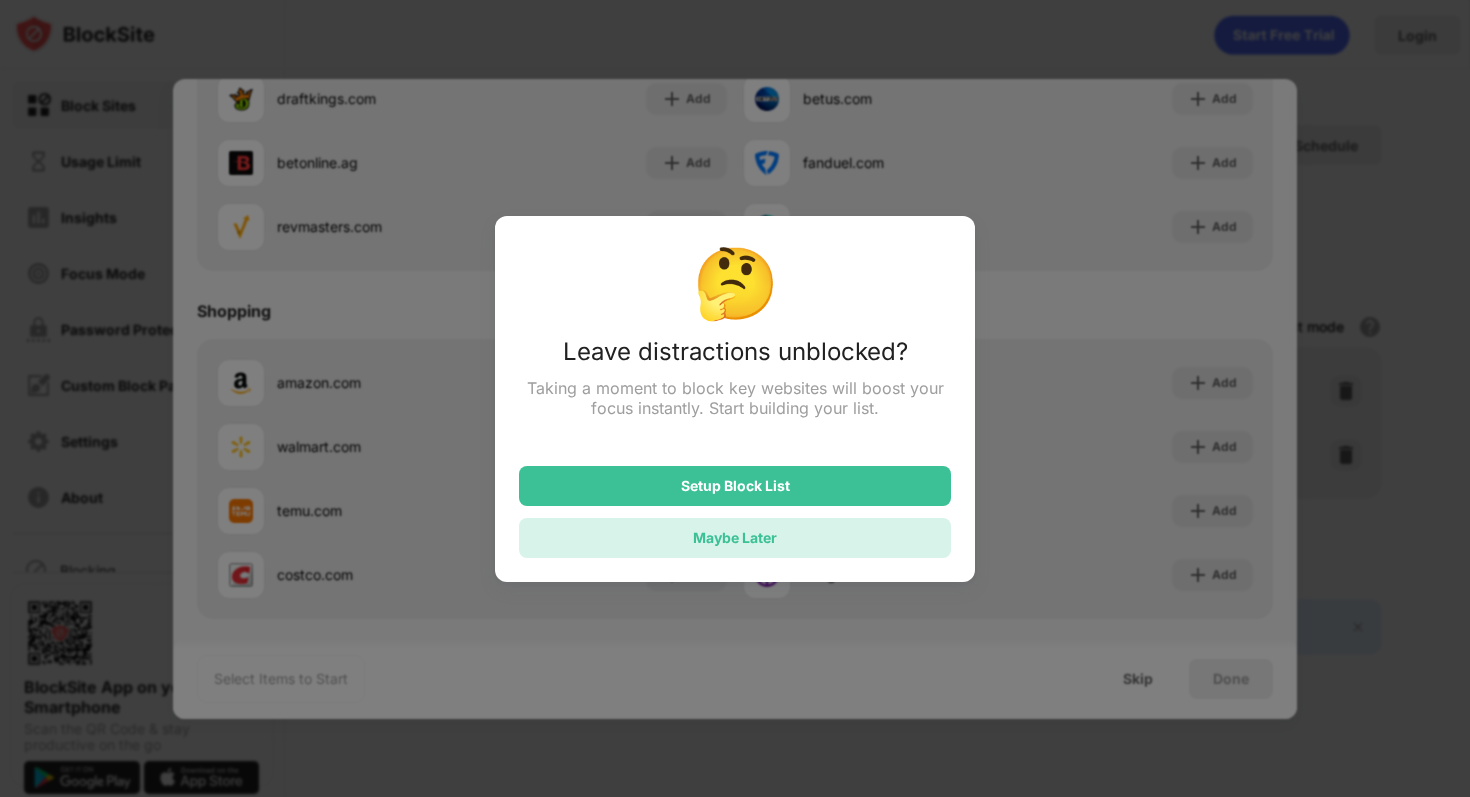 click on "Maybe Later" at bounding box center [735, 538] 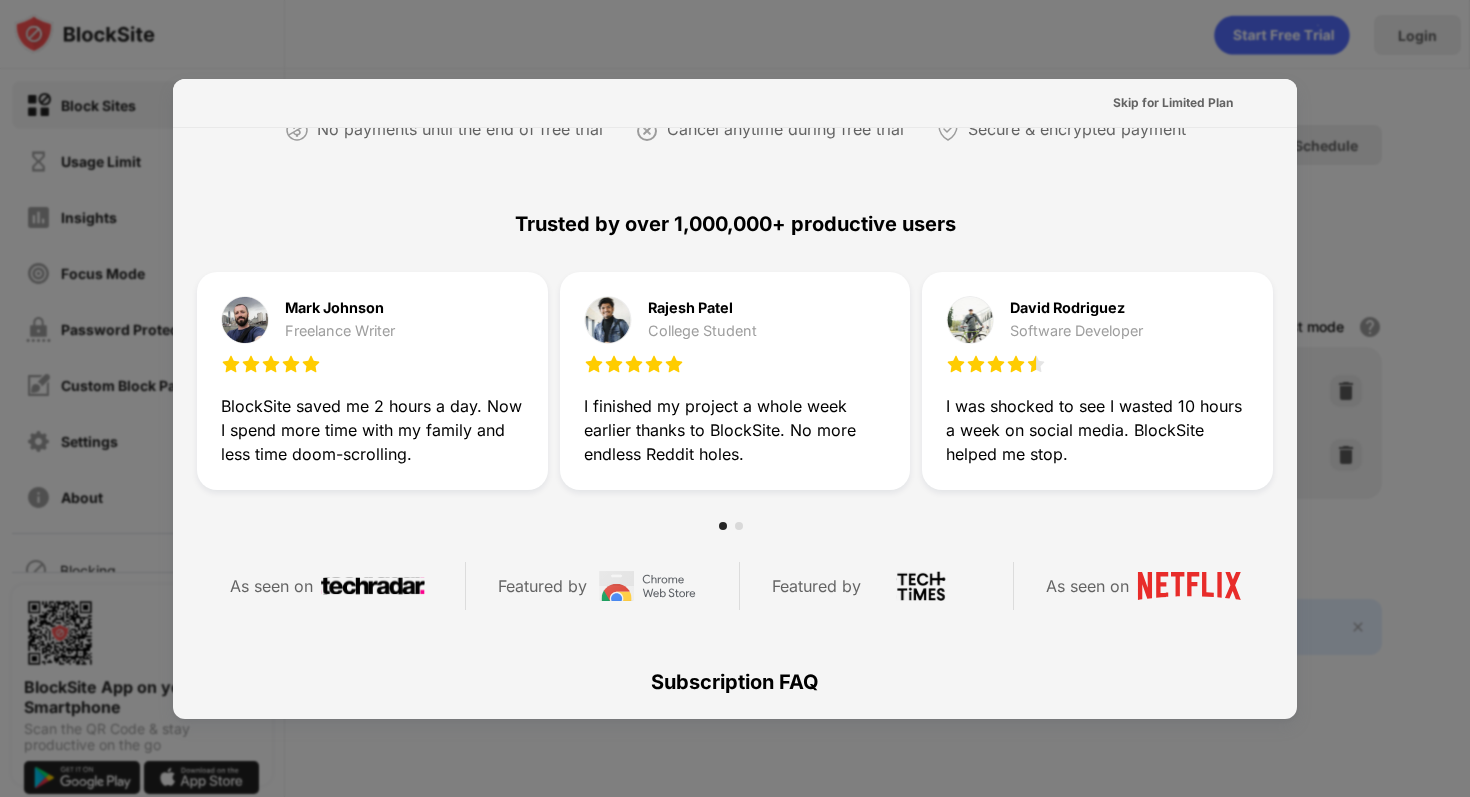 scroll, scrollTop: 856, scrollLeft: 0, axis: vertical 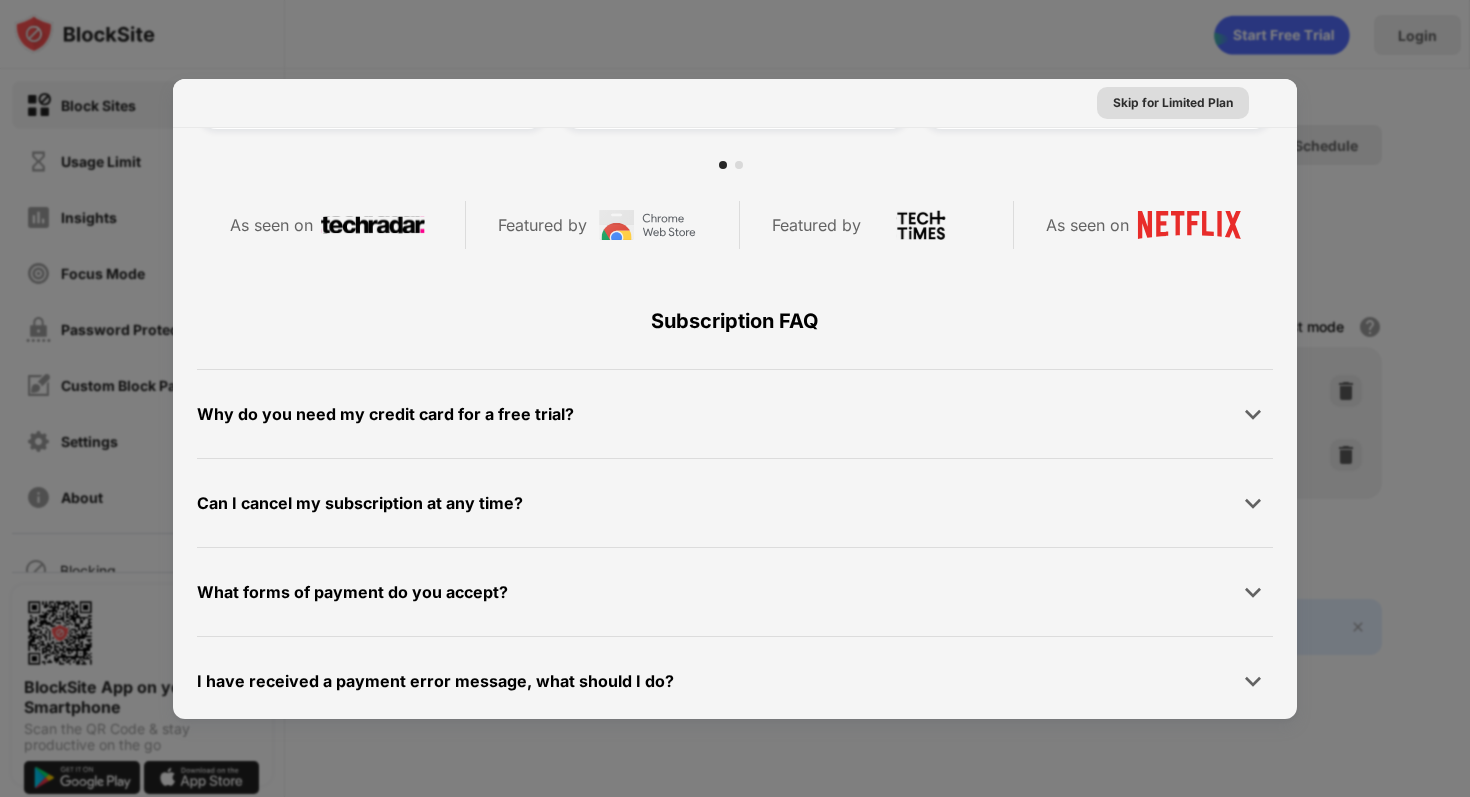 click on "Skip for Limited Plan" at bounding box center (1173, 103) 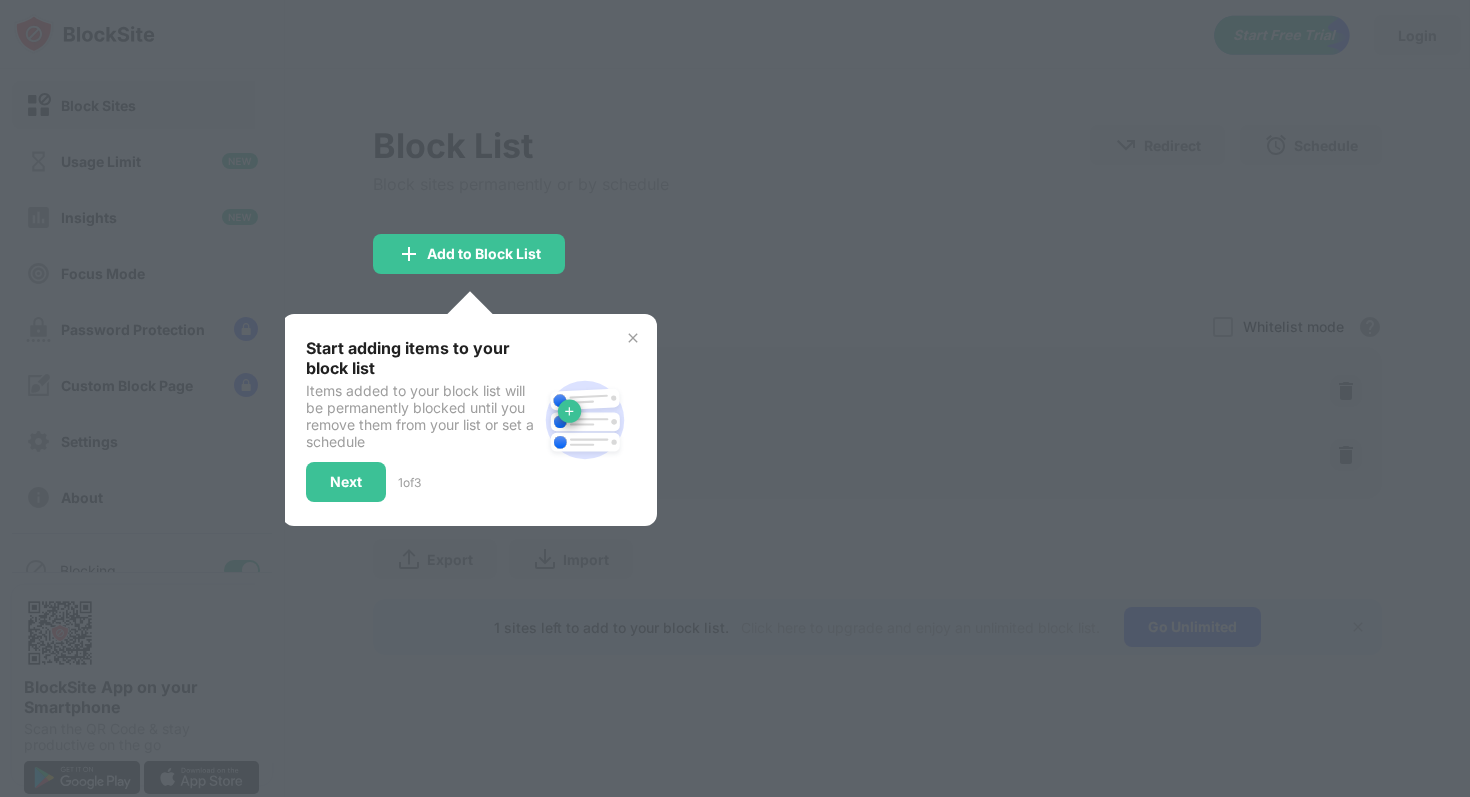 scroll, scrollTop: 0, scrollLeft: 0, axis: both 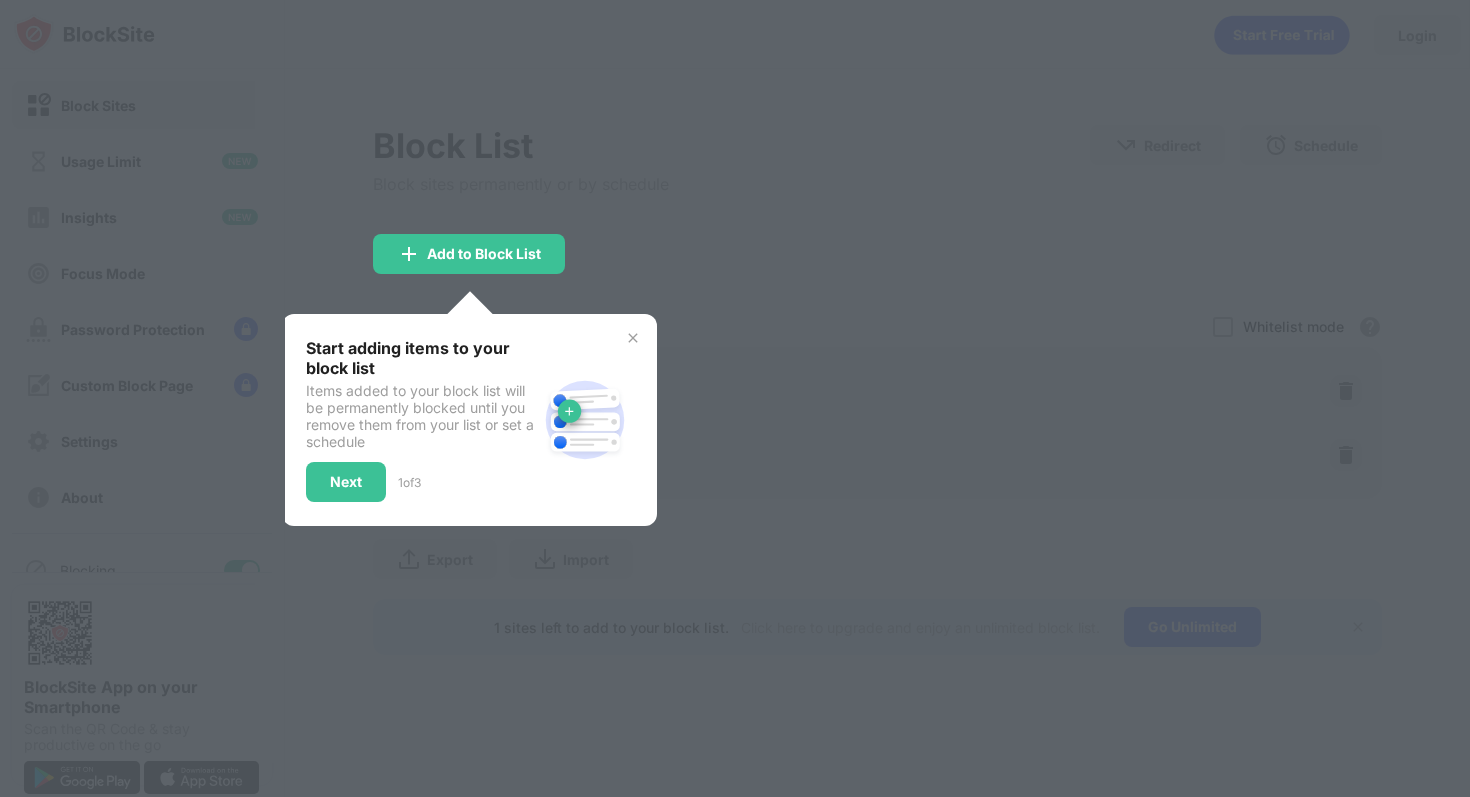 click at bounding box center (735, 398) 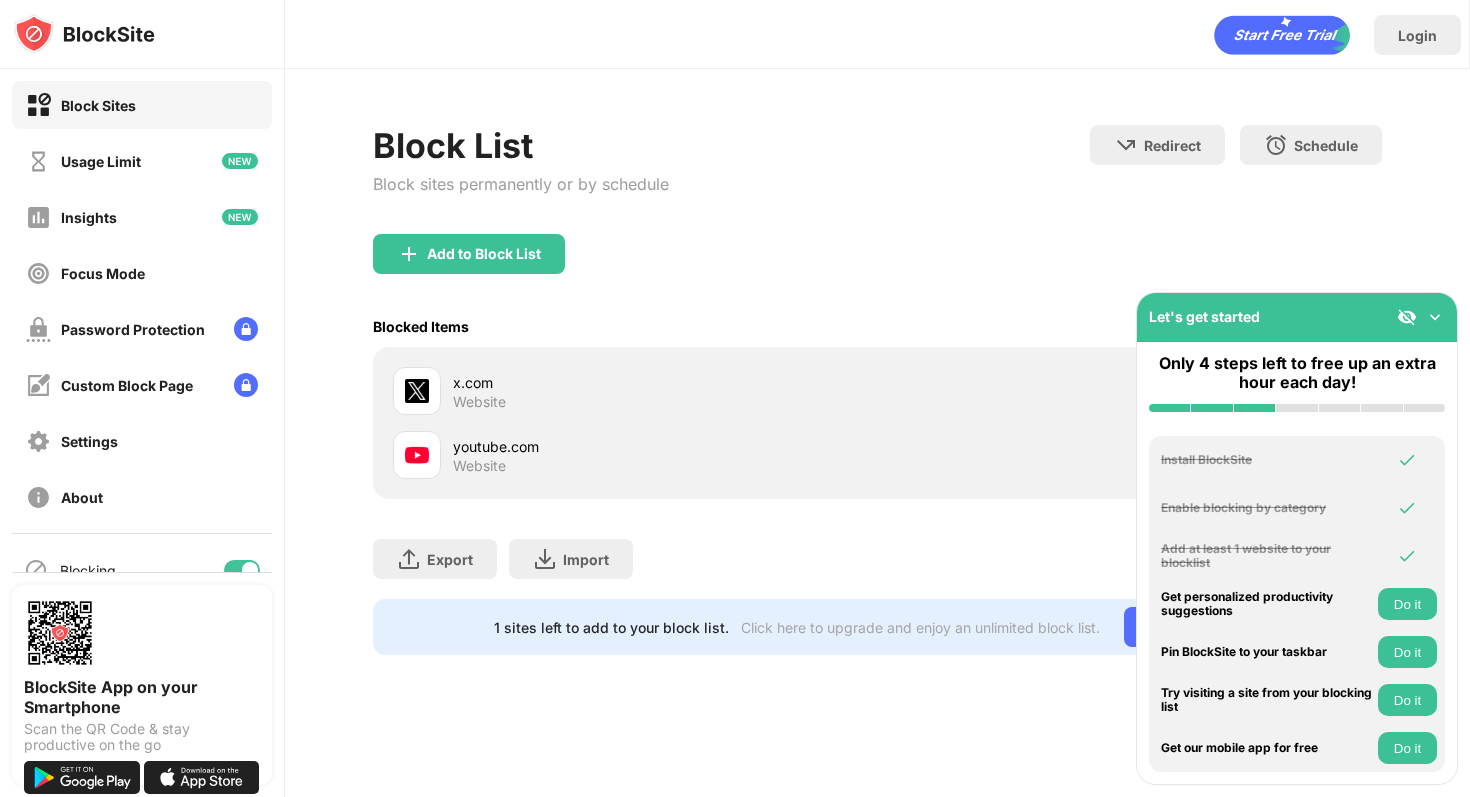 click at bounding box center (1435, 317) 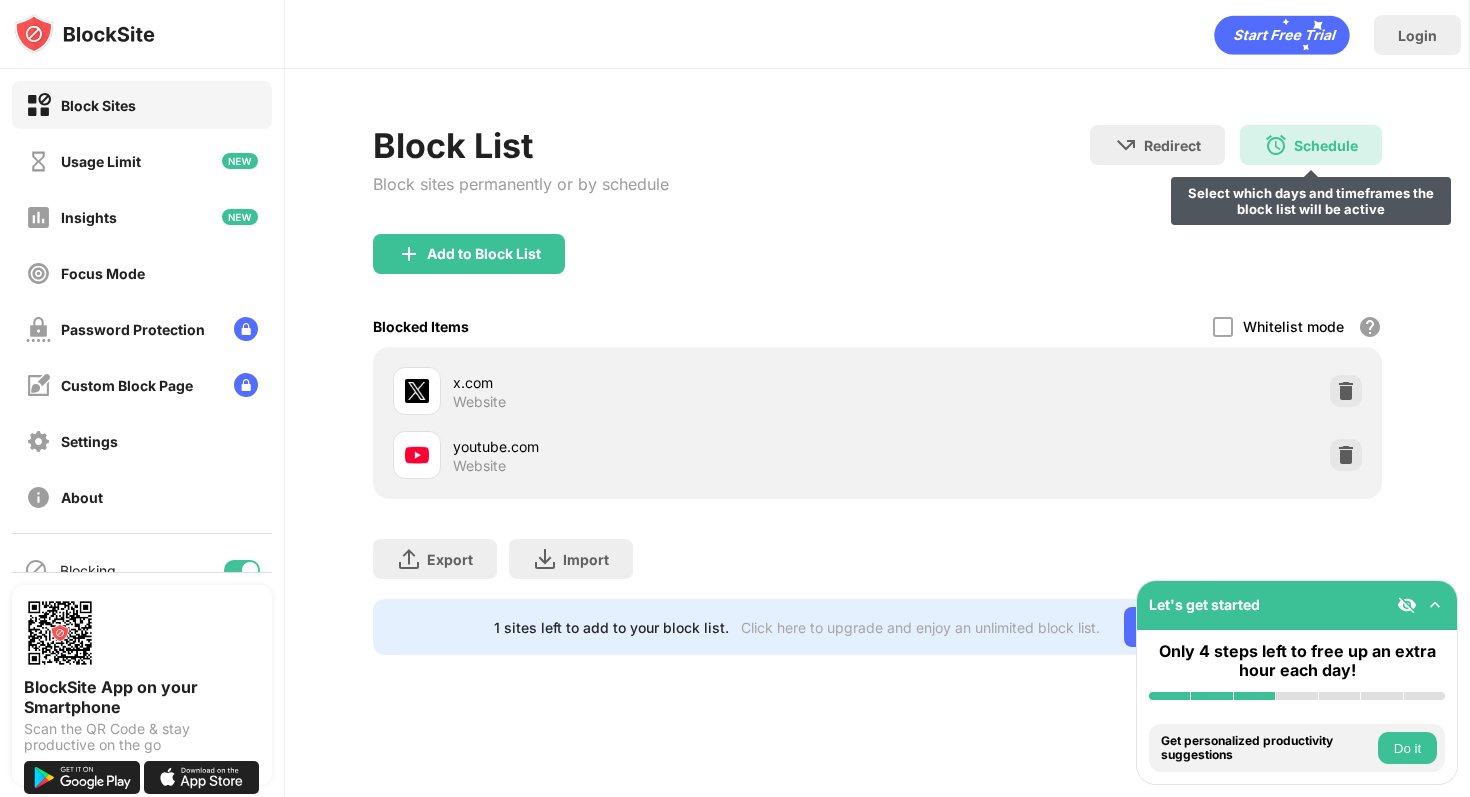click on "Schedule" at bounding box center (1326, 145) 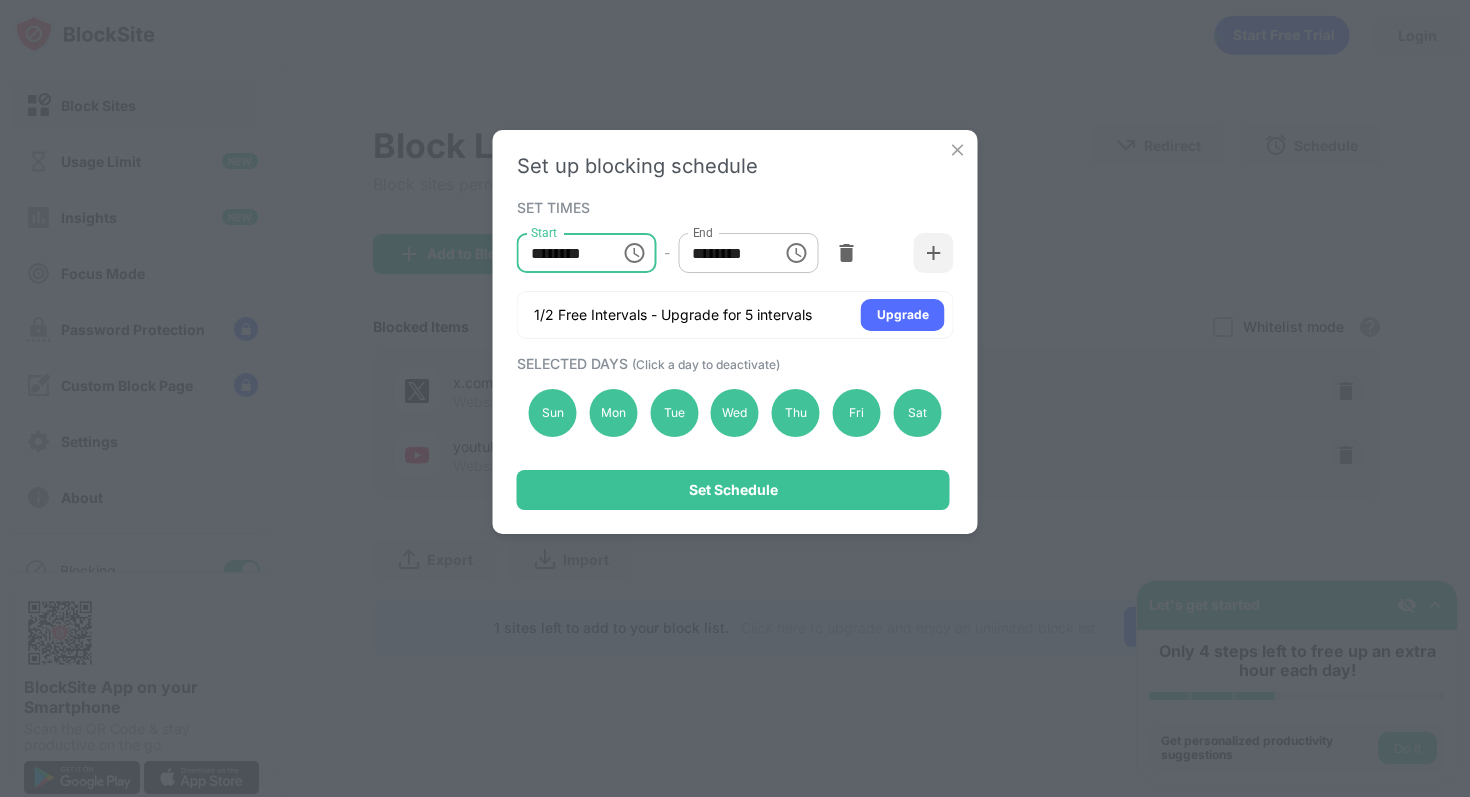 click on "********" at bounding box center [562, 253] 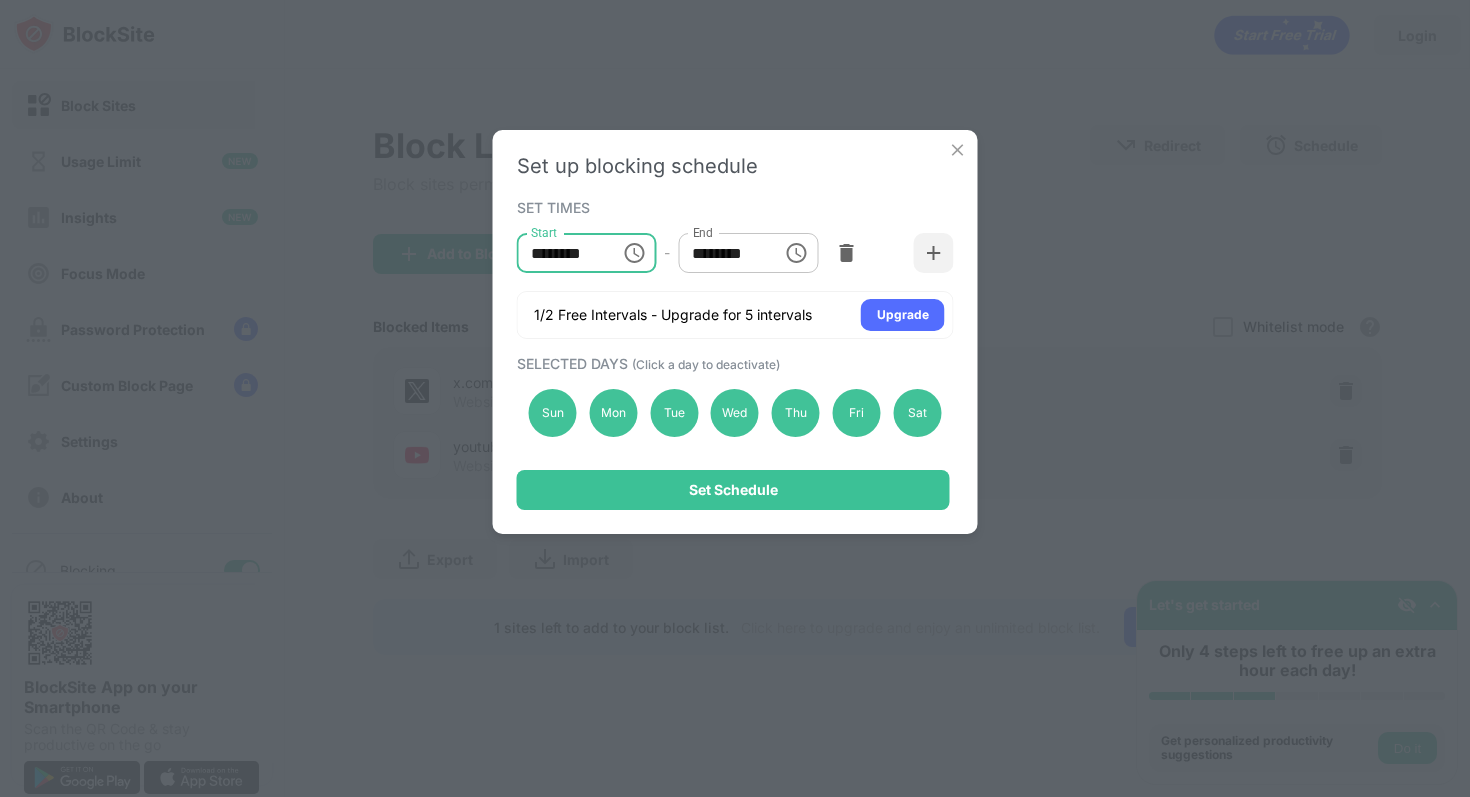 type on "********" 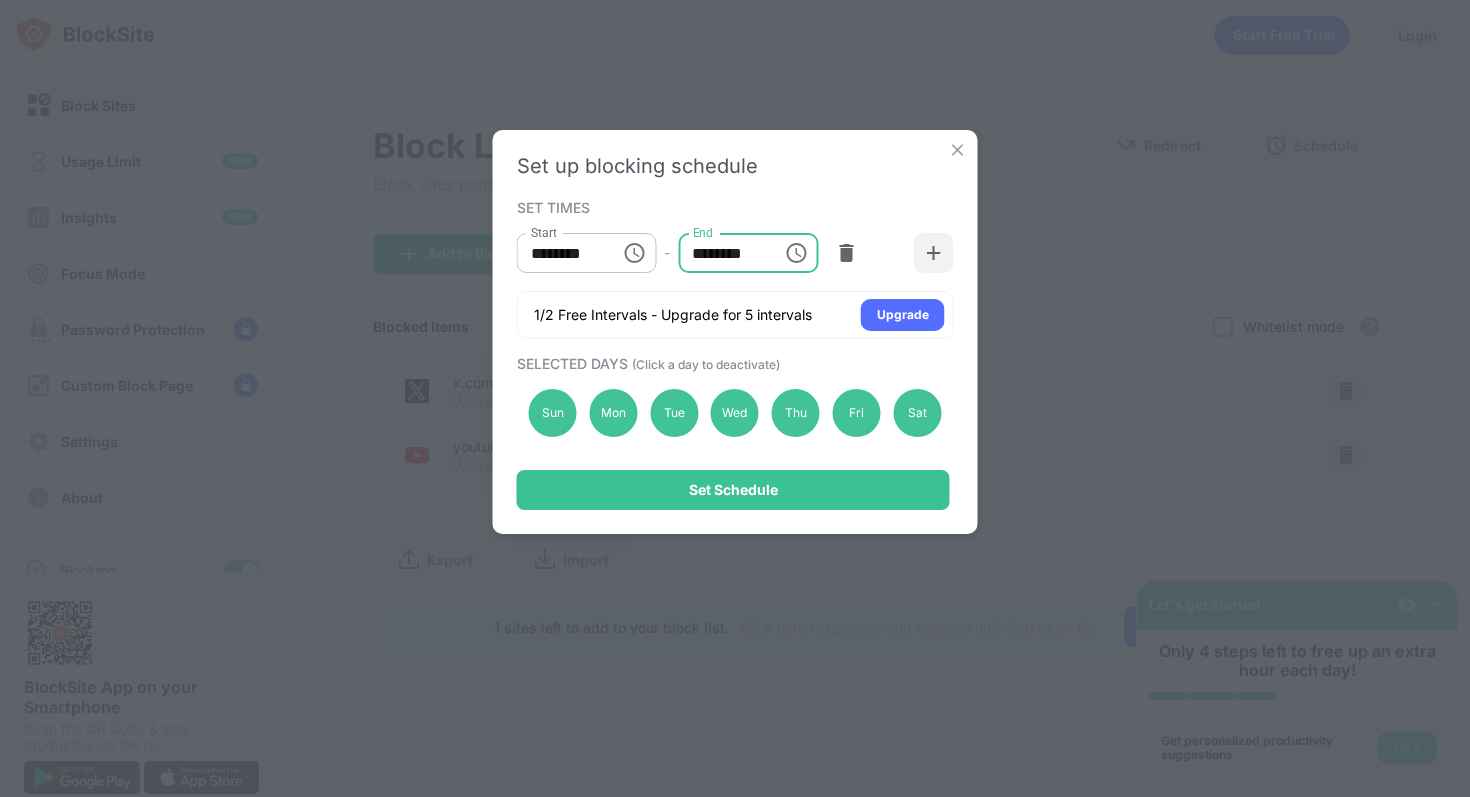 click on "********" at bounding box center [723, 253] 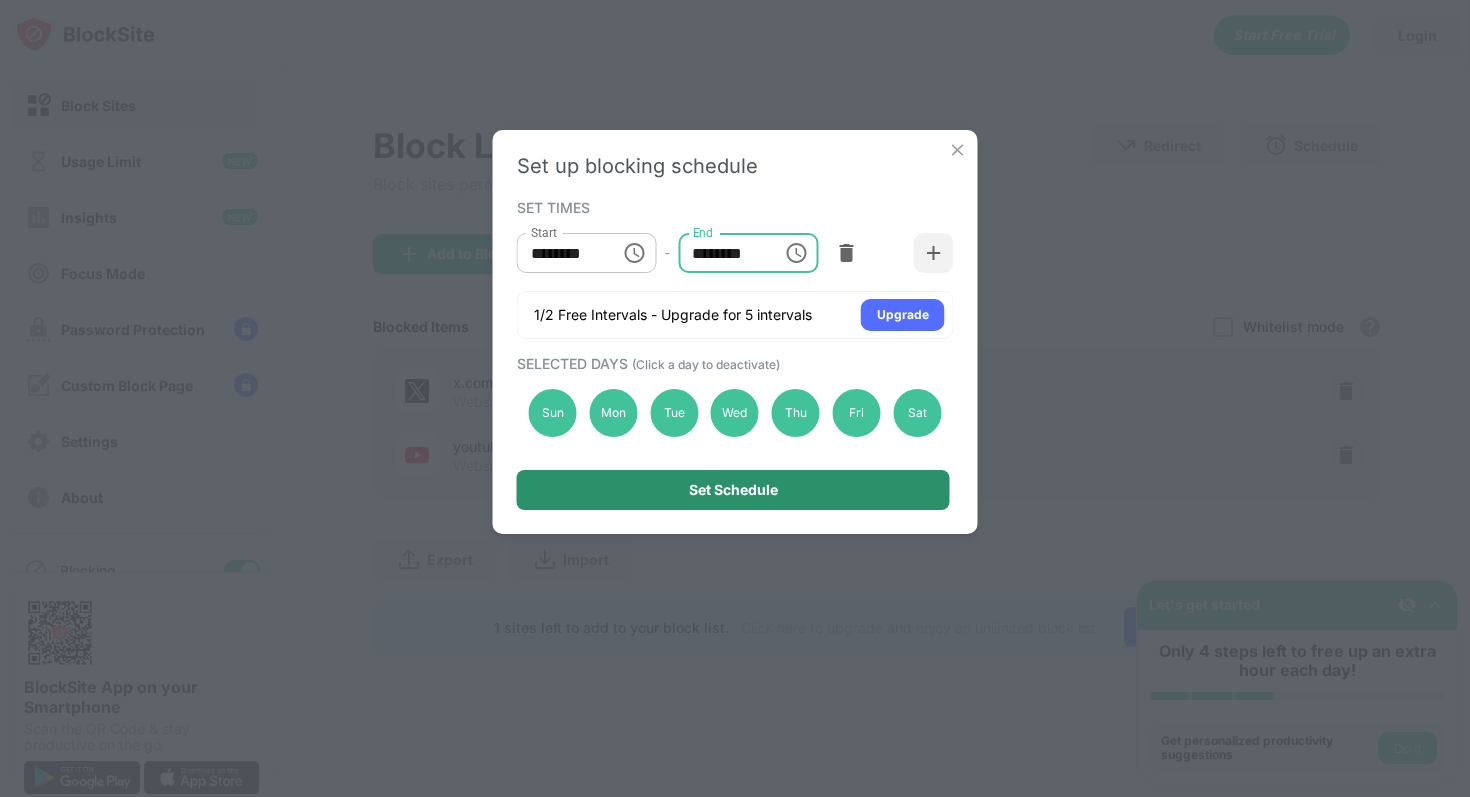 type on "********" 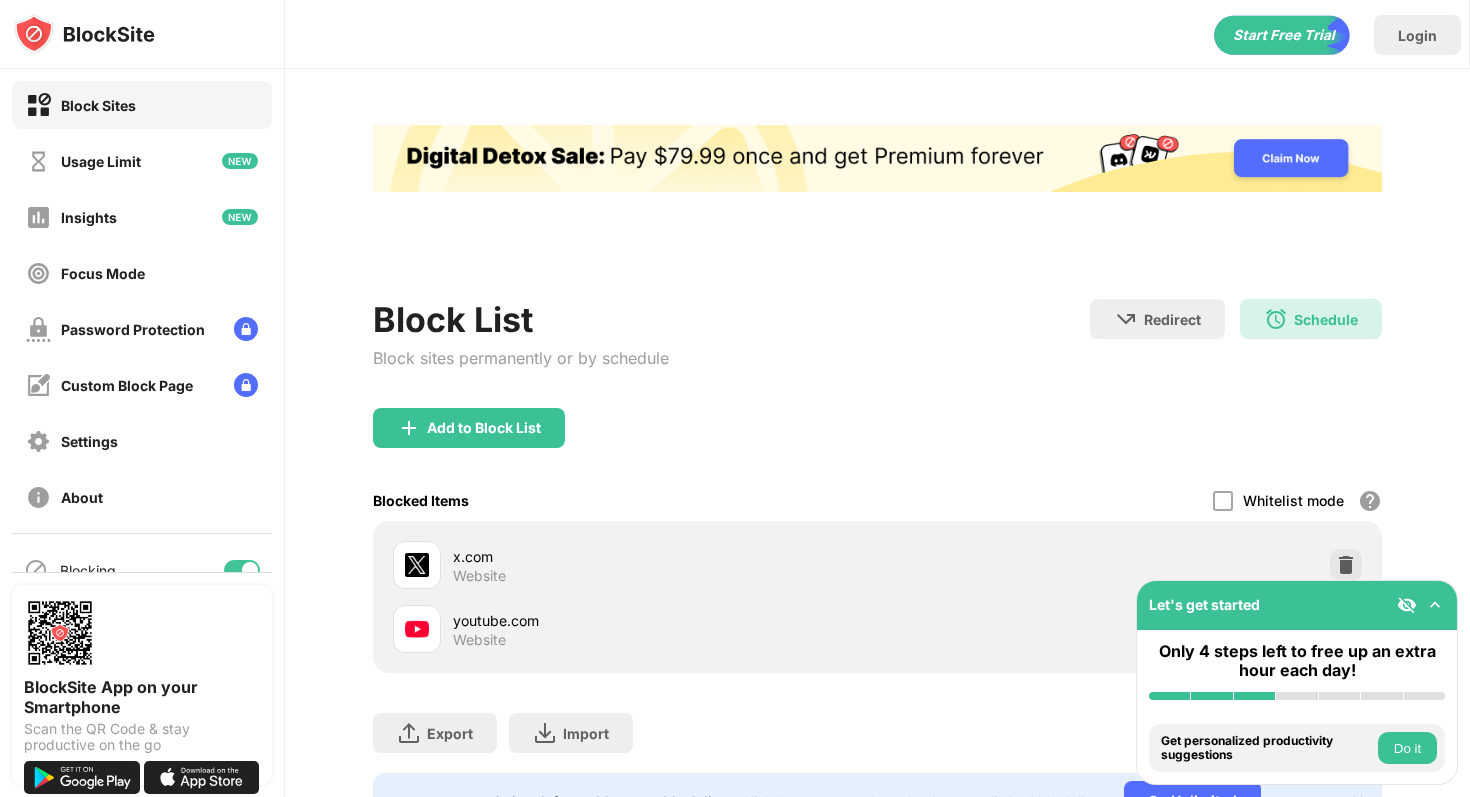 scroll, scrollTop: 0, scrollLeft: 0, axis: both 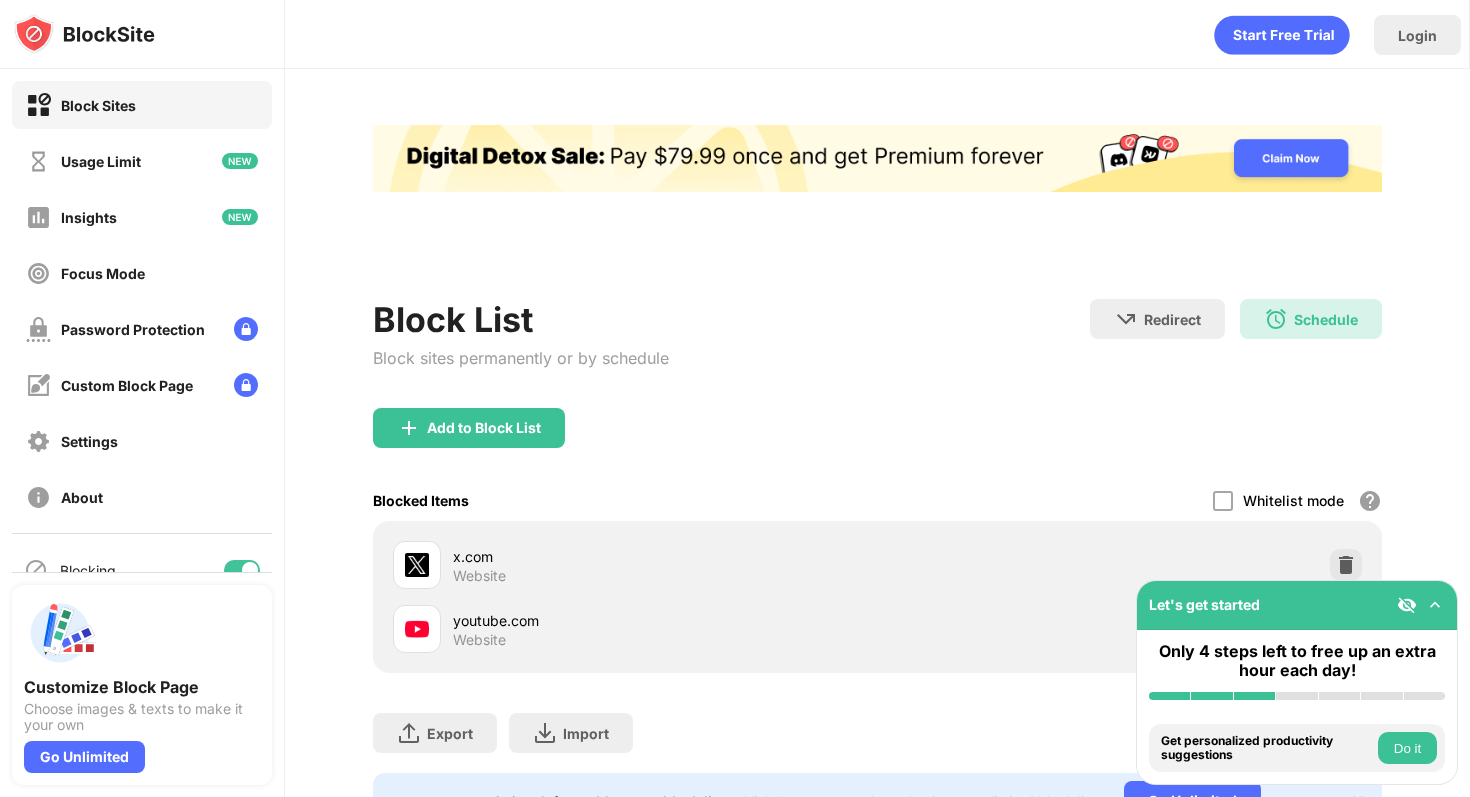click on "Block List Block sites permanently or by schedule Redirect Choose a site to be redirected to when blocking is active Schedule 07:00 to 21:00 Every Day Add to Block List Blocked Items Whitelist mode Block all websites except for those in your whitelist. Whitelist Mode only works with URLs and won't include categories or keywords. x.com Website youtube.com Website Export Export Files (for websites items only) Import Import Files (for websites items only) 1 sites left to add to your block list. Click here to upgrade and enjoy an unlimited block list. Go Unlimited" at bounding box center [877, 477] 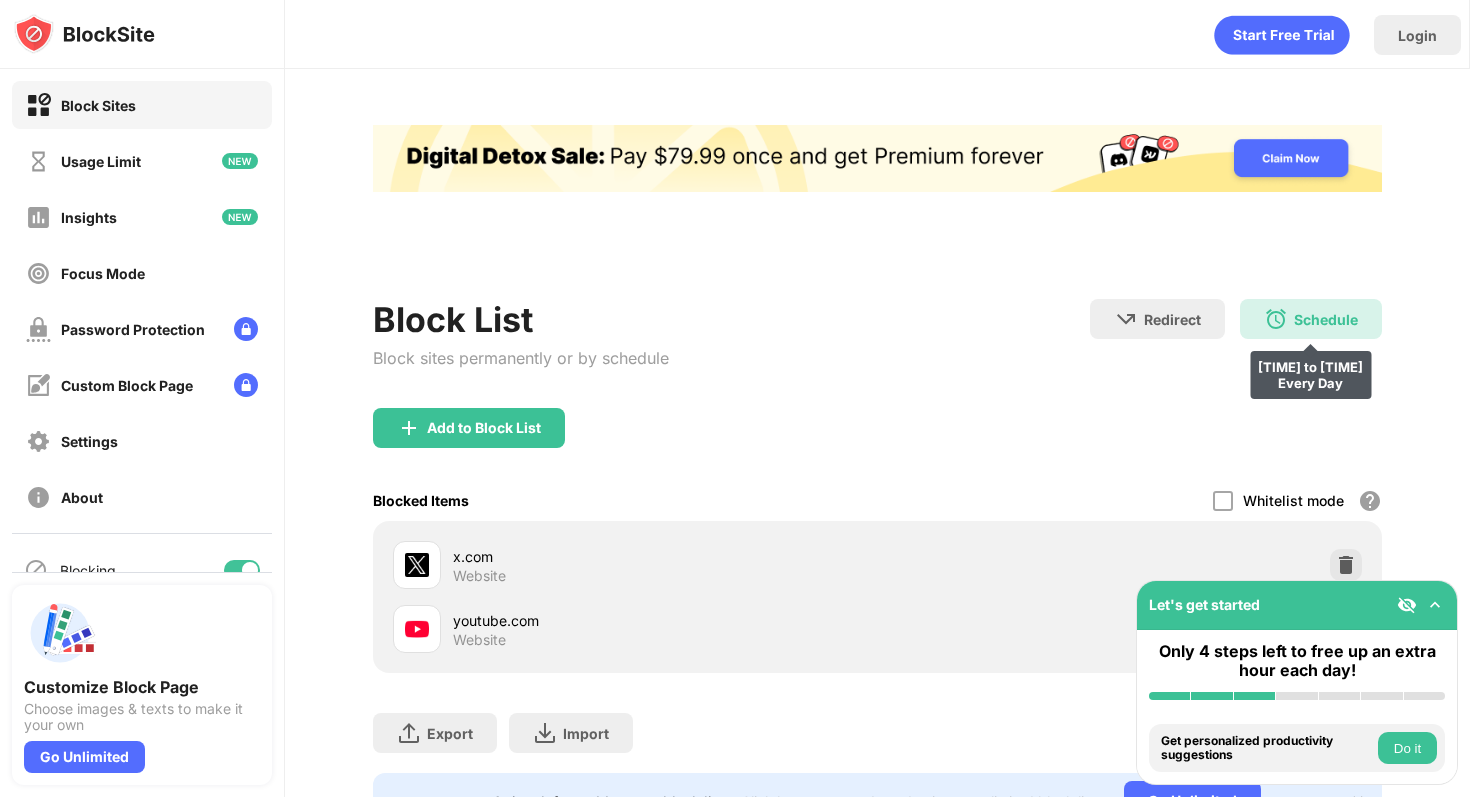 click on "Schedule 07:00 to 21:00 Every Day" at bounding box center (1311, 319) 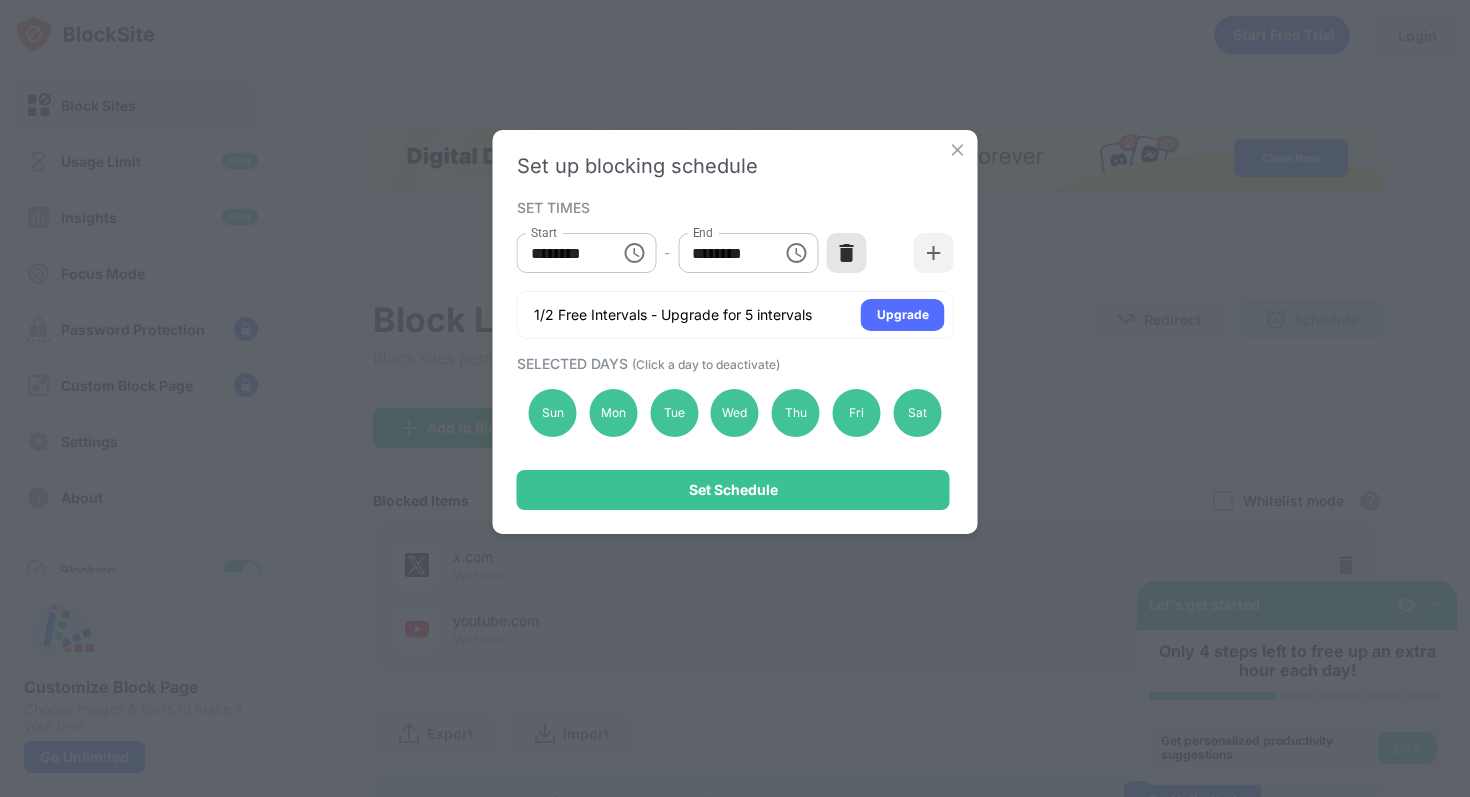 click at bounding box center (846, 253) 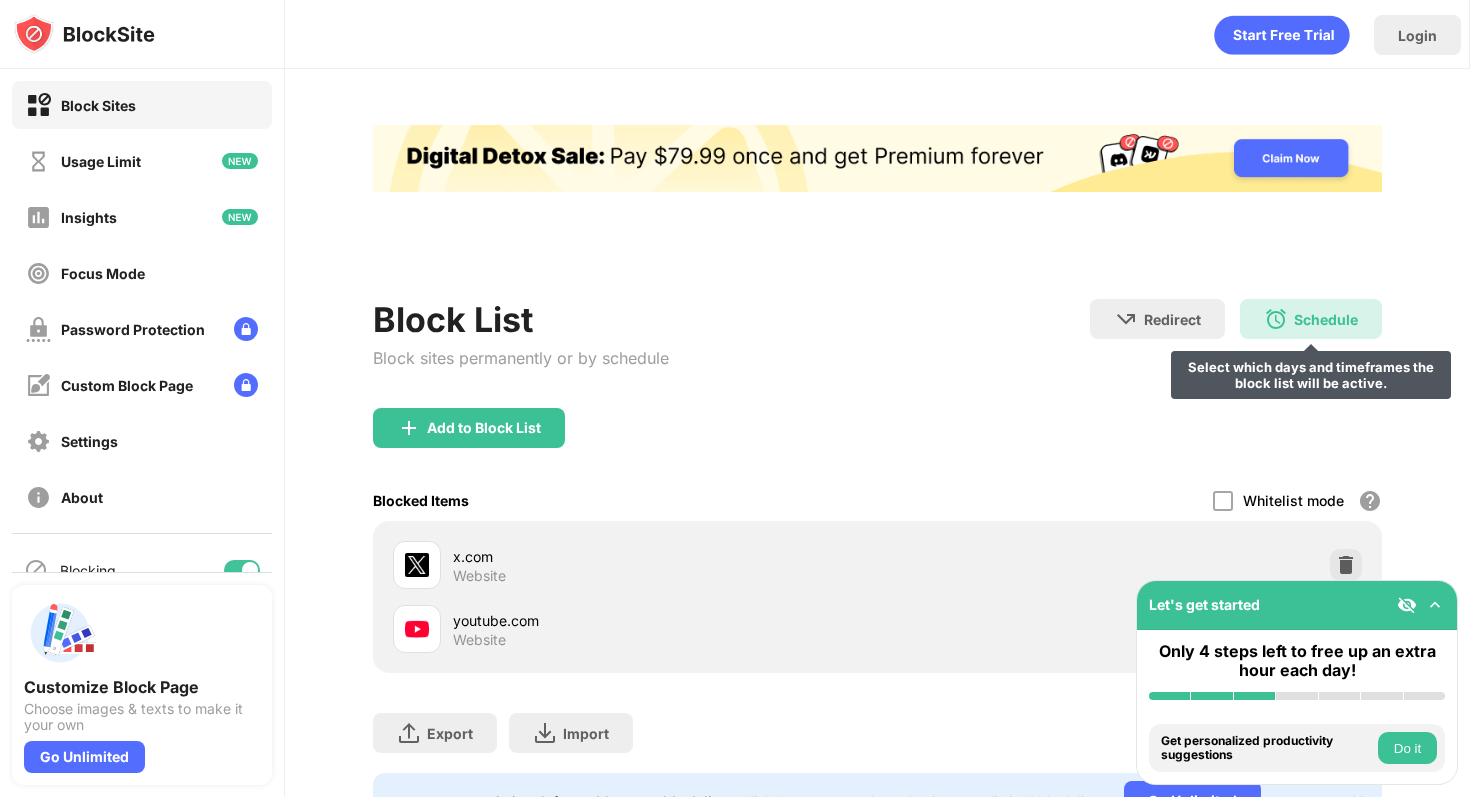 click on "Schedule Select which days and timeframes the block list will be active." at bounding box center [1311, 319] 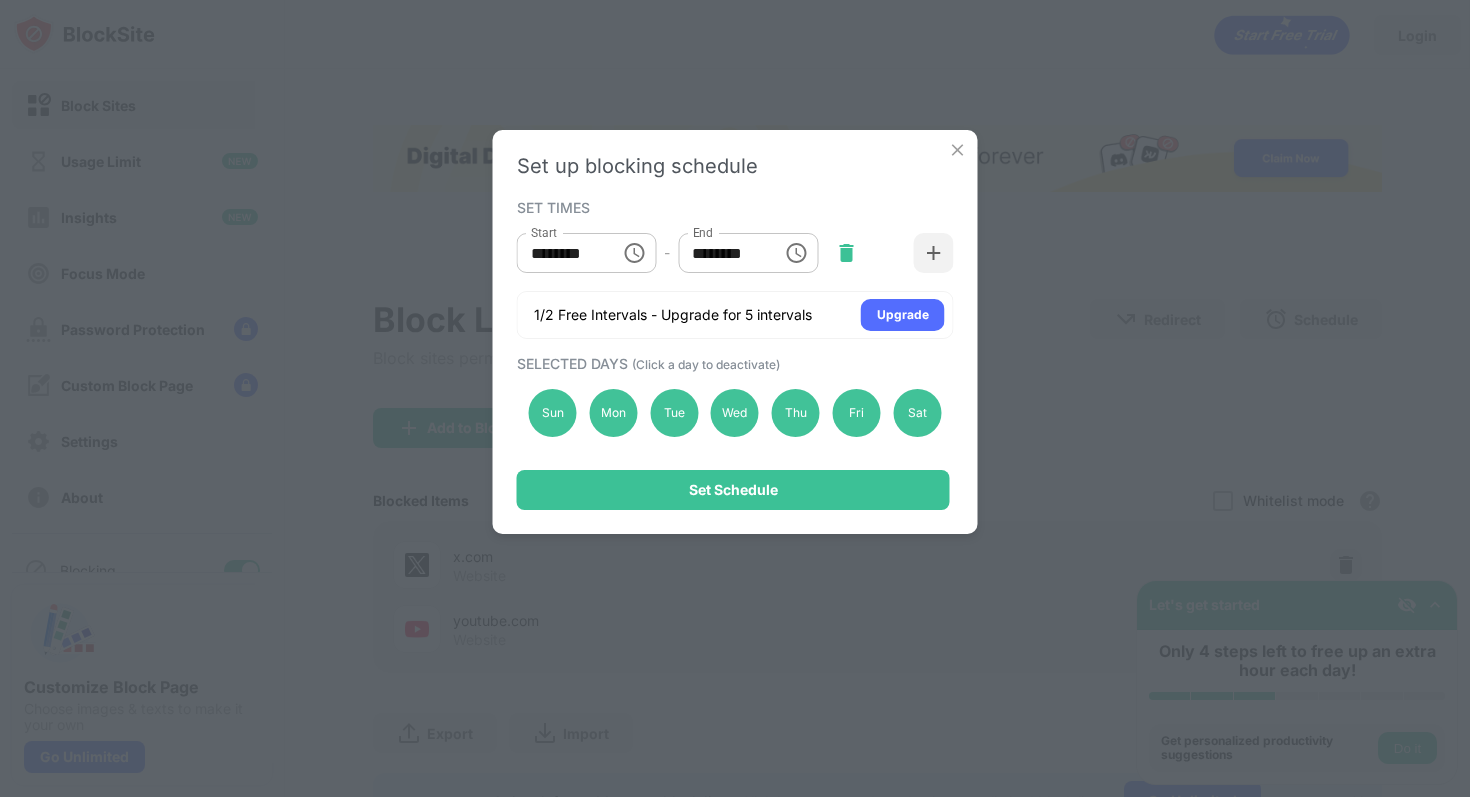 click at bounding box center [846, 253] 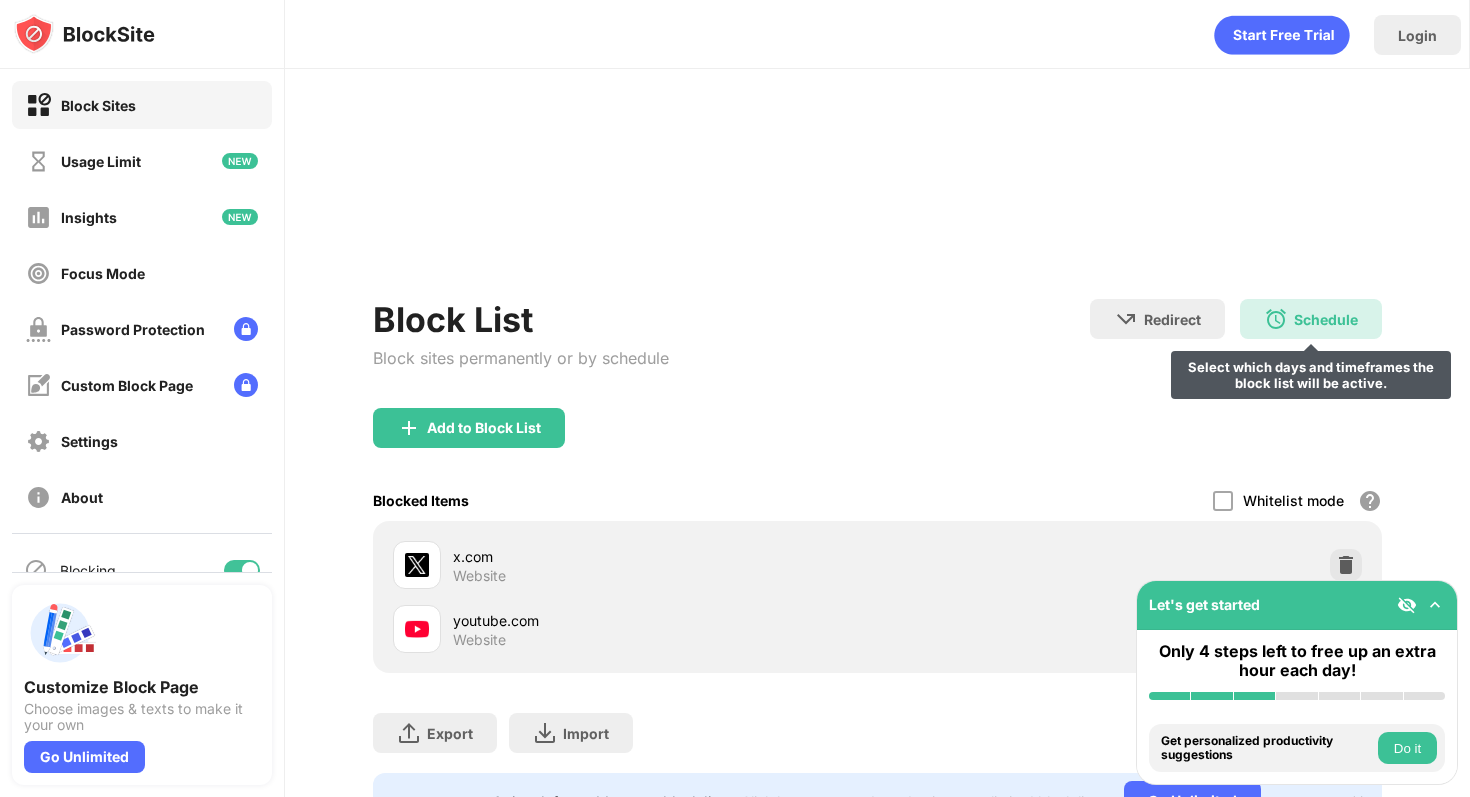 click on "Schedule" at bounding box center (1326, 319) 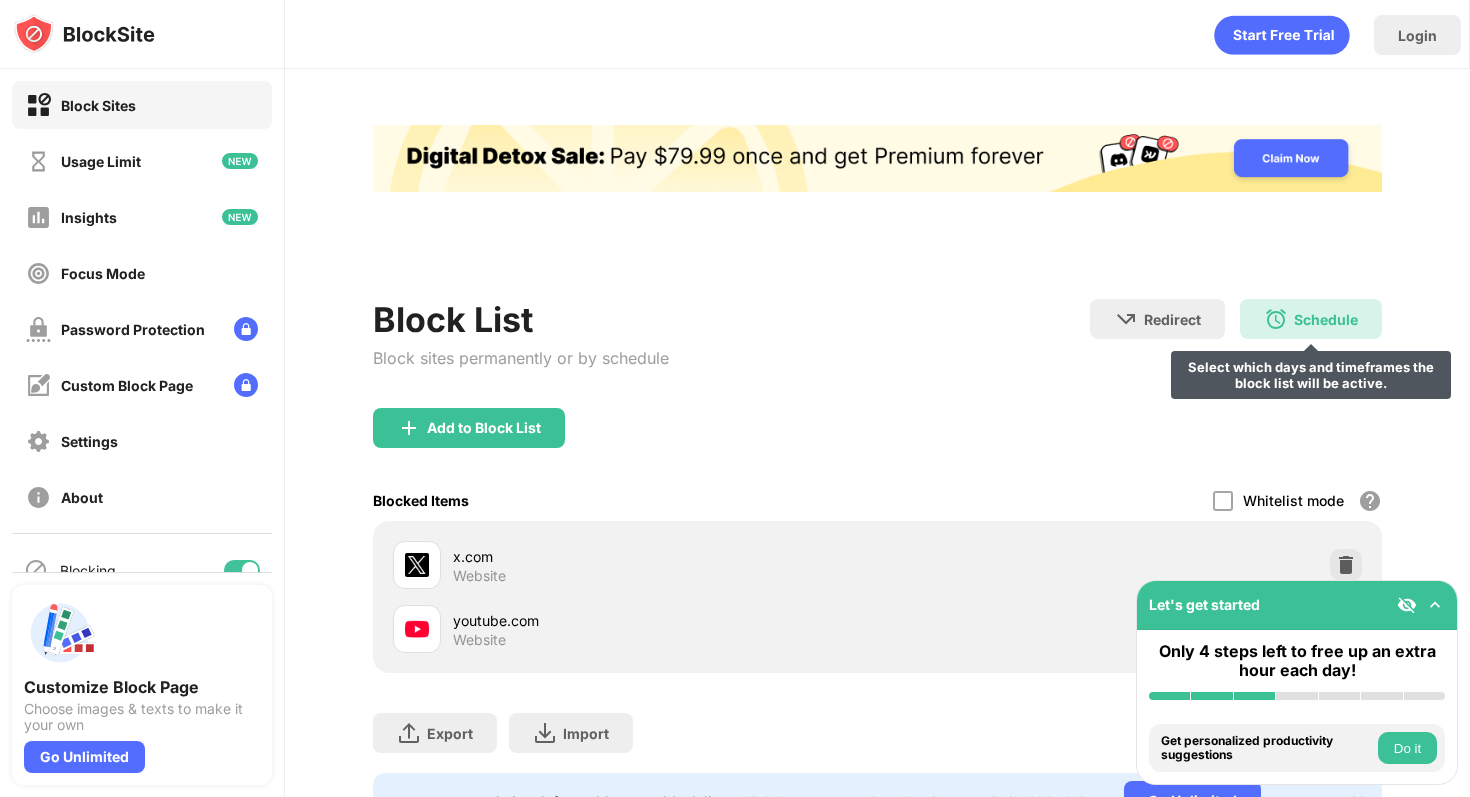 scroll, scrollTop: 0, scrollLeft: 0, axis: both 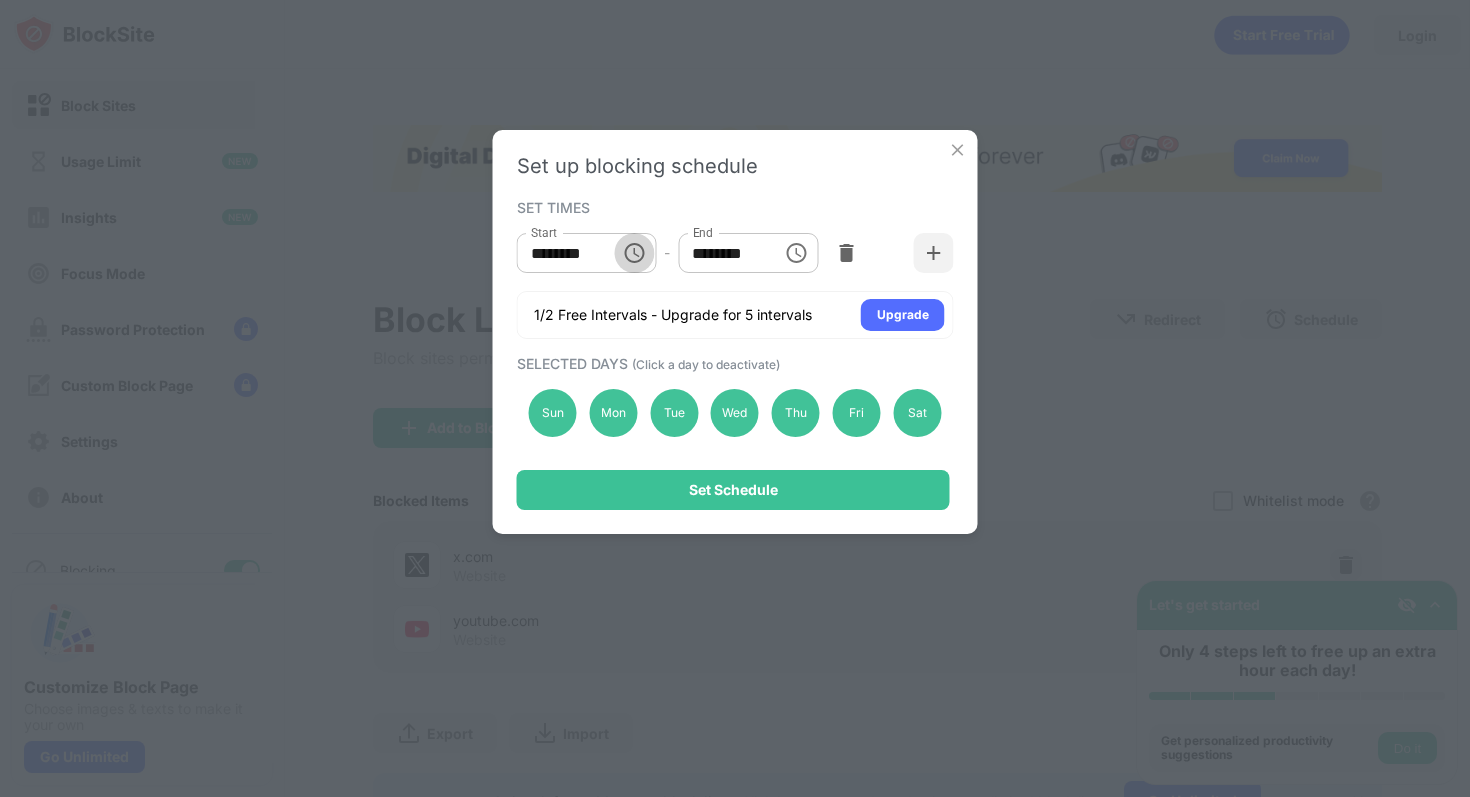 click 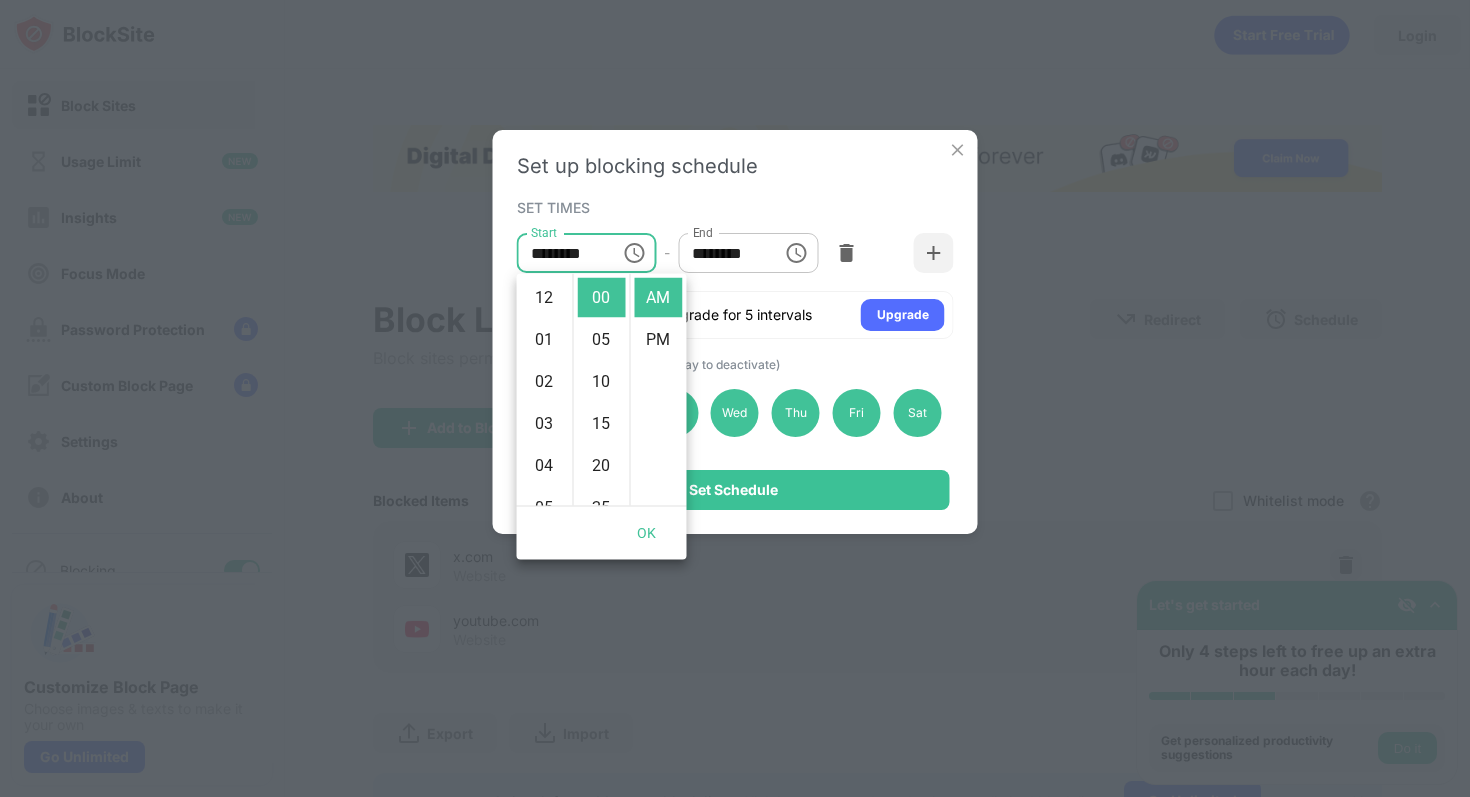 scroll, scrollTop: 420, scrollLeft: 0, axis: vertical 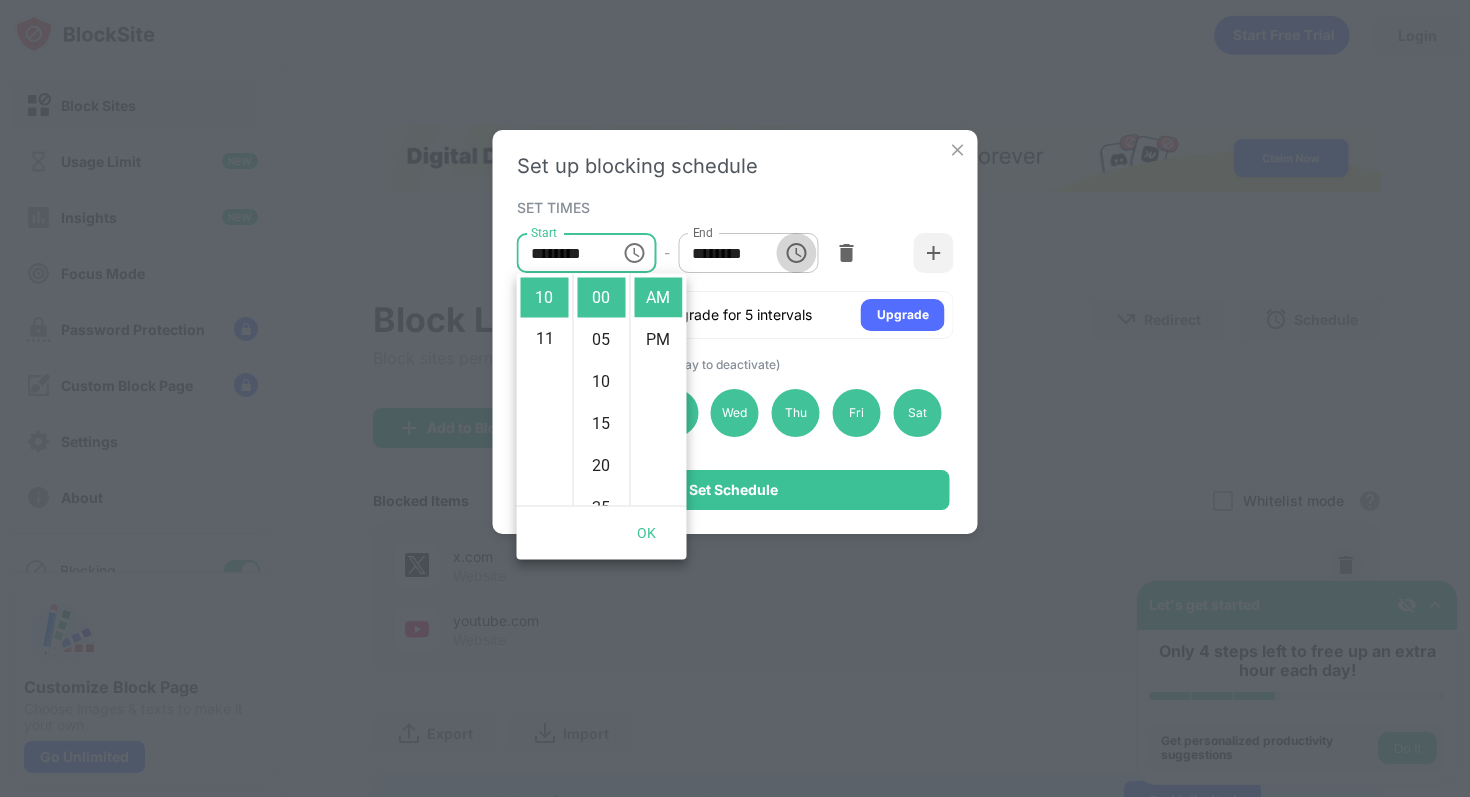 click 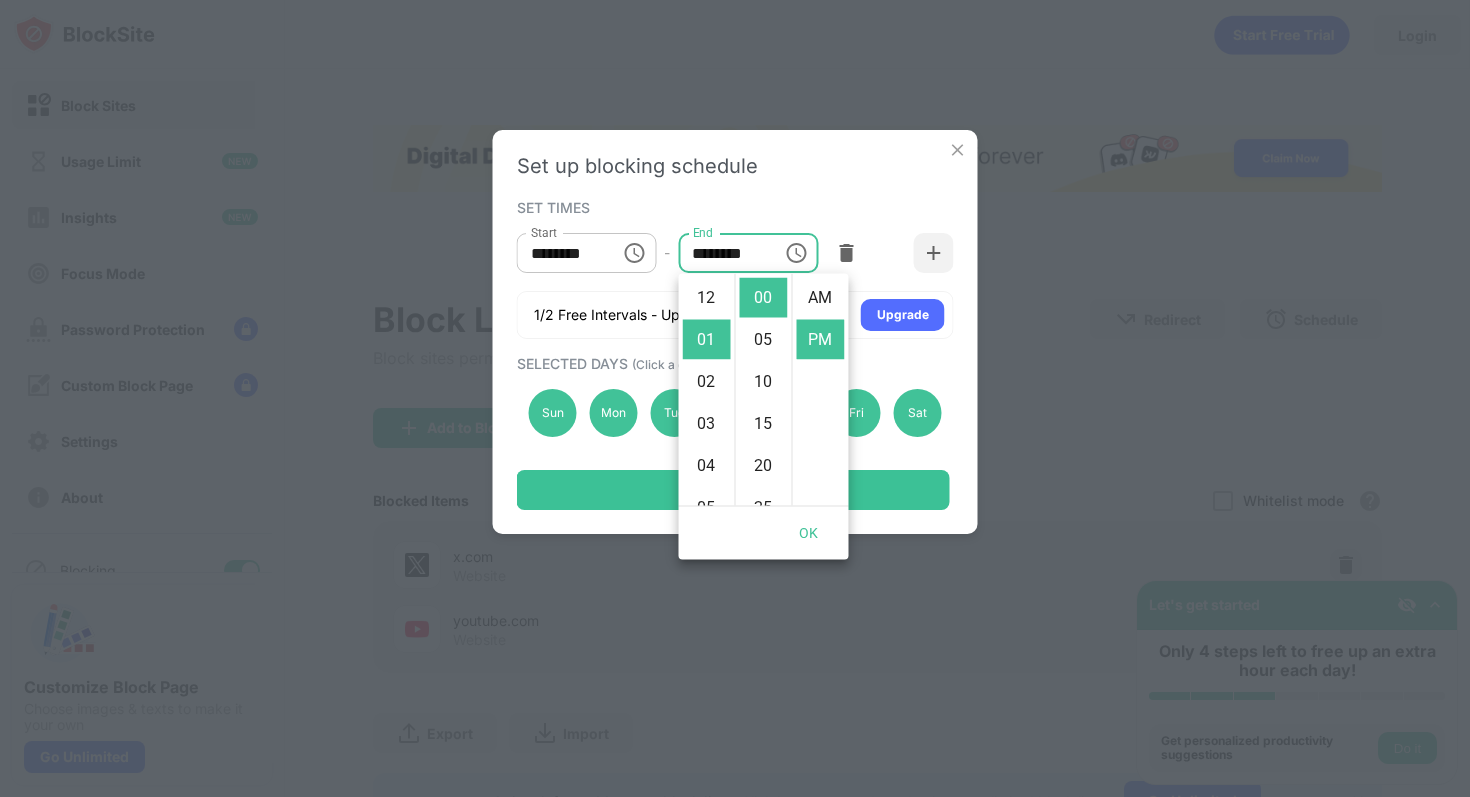 scroll, scrollTop: 42, scrollLeft: 0, axis: vertical 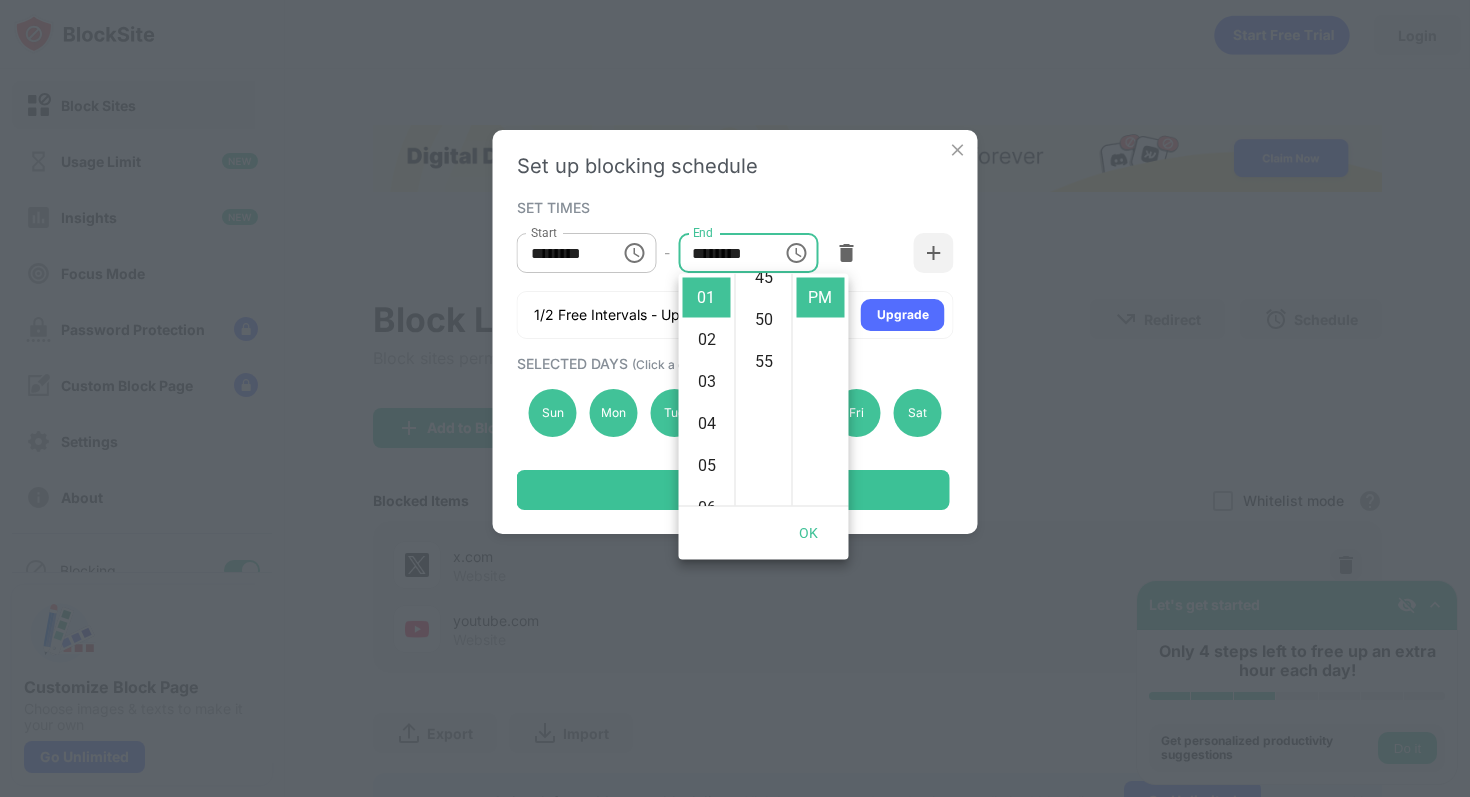 click on "SET TIMES" at bounding box center [733, 207] 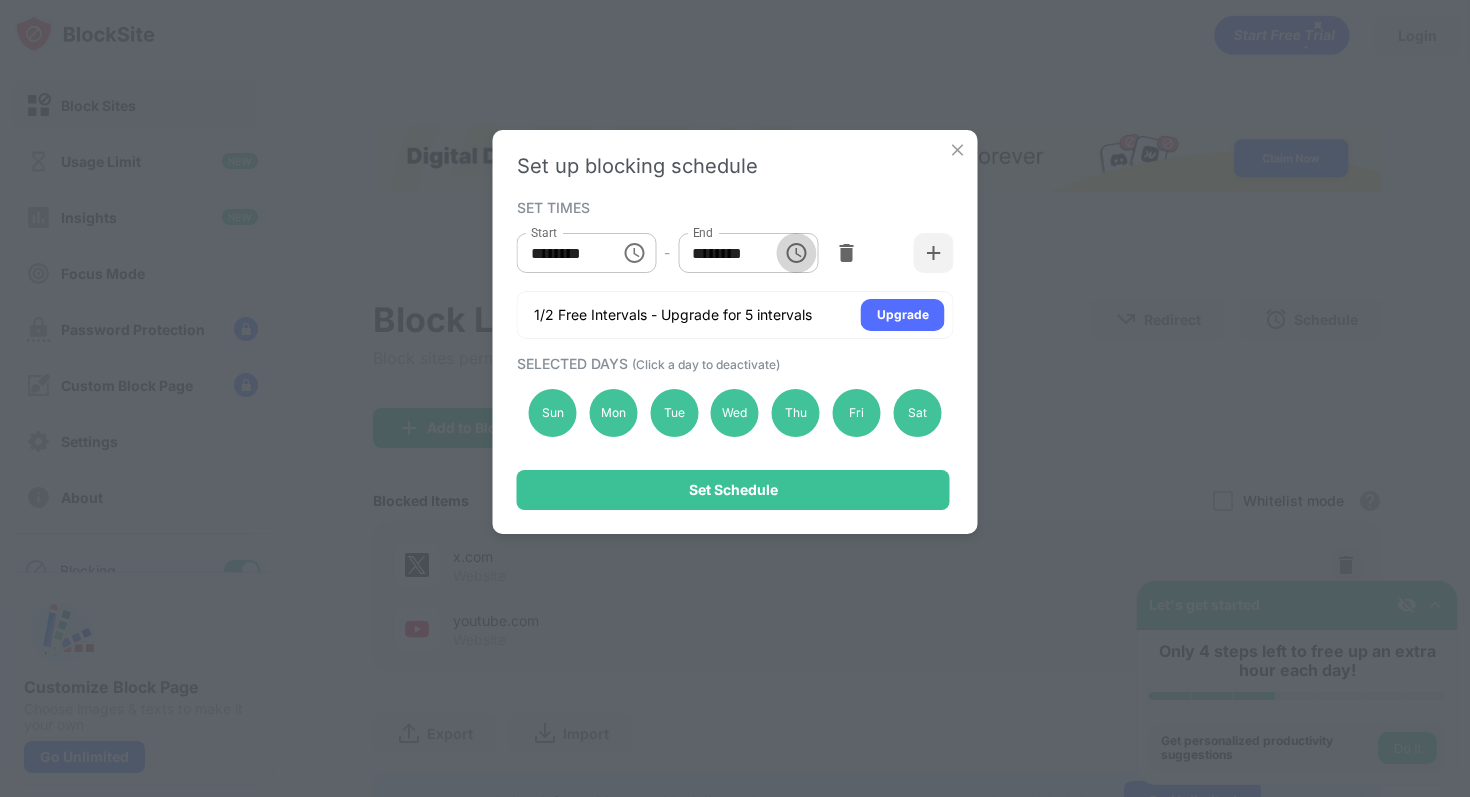 click 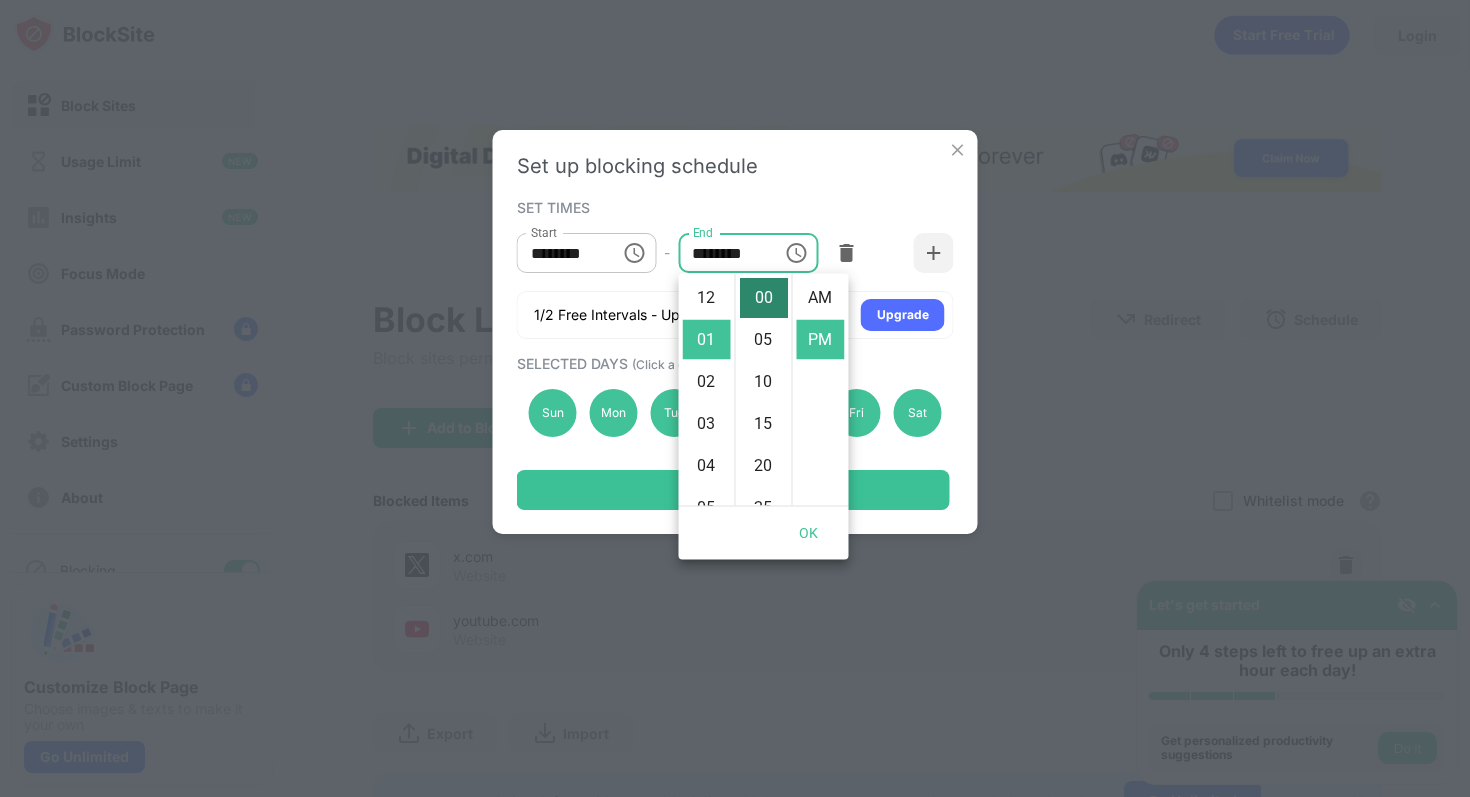 scroll, scrollTop: 42, scrollLeft: 0, axis: vertical 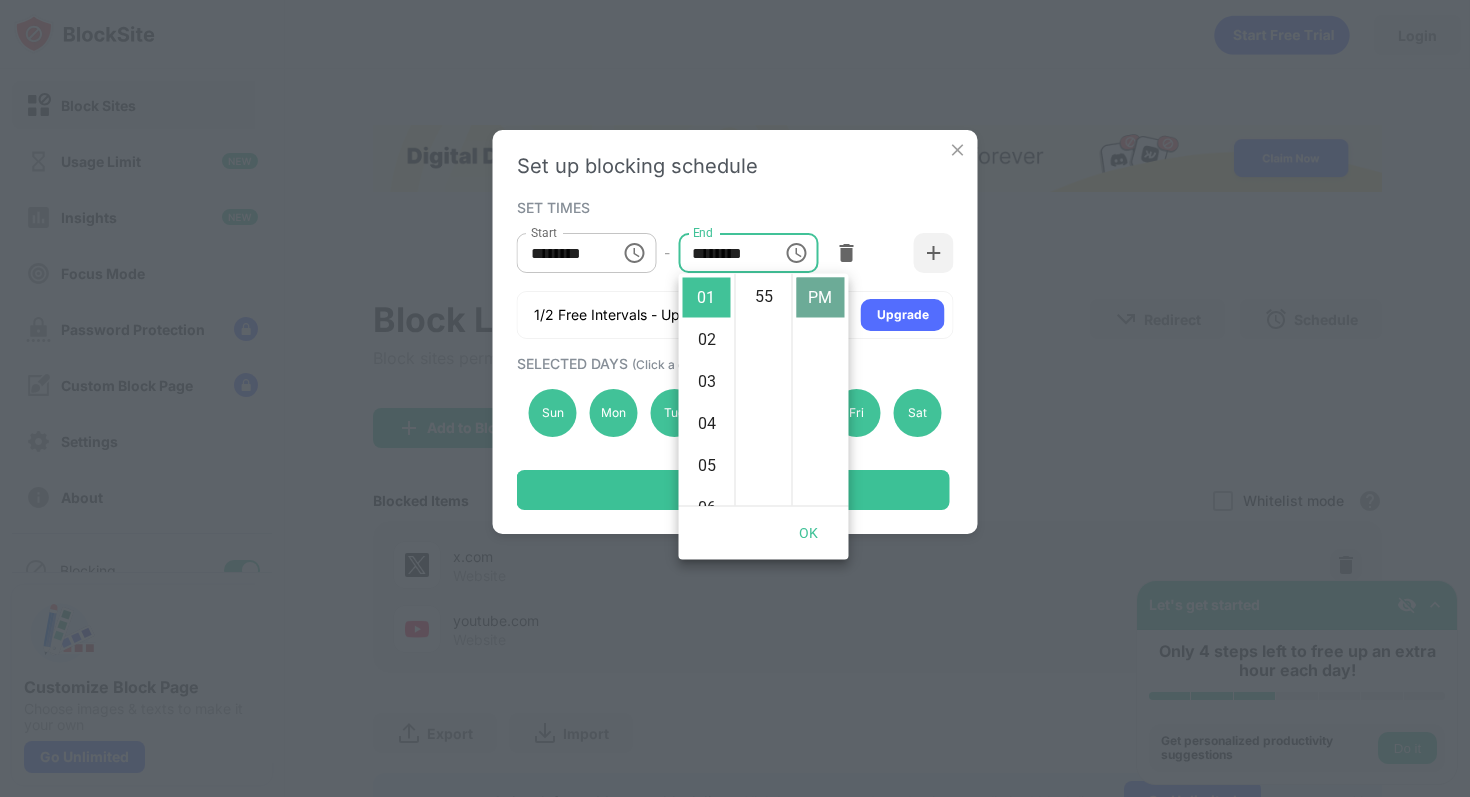 click on "PM" at bounding box center [821, 298] 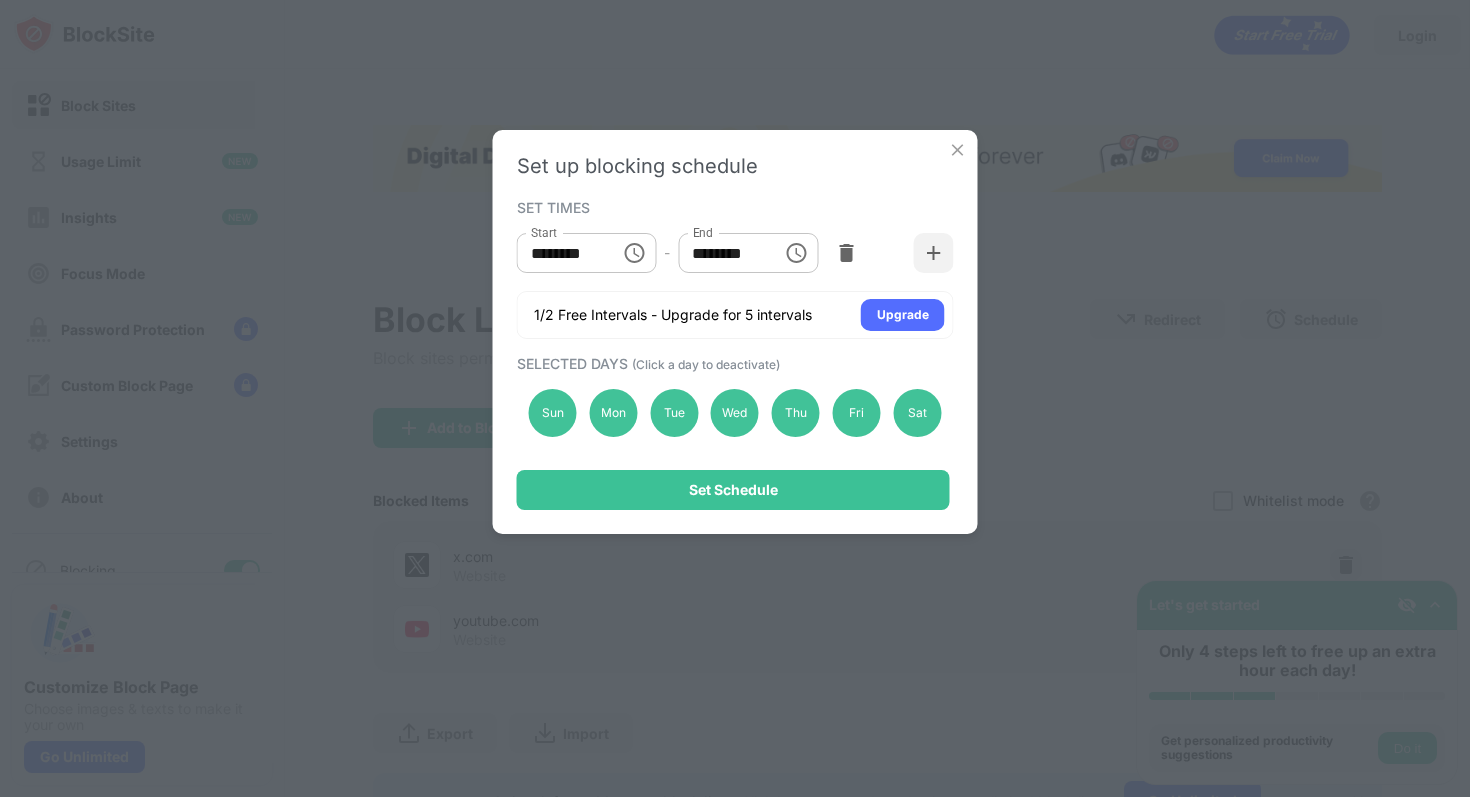 click 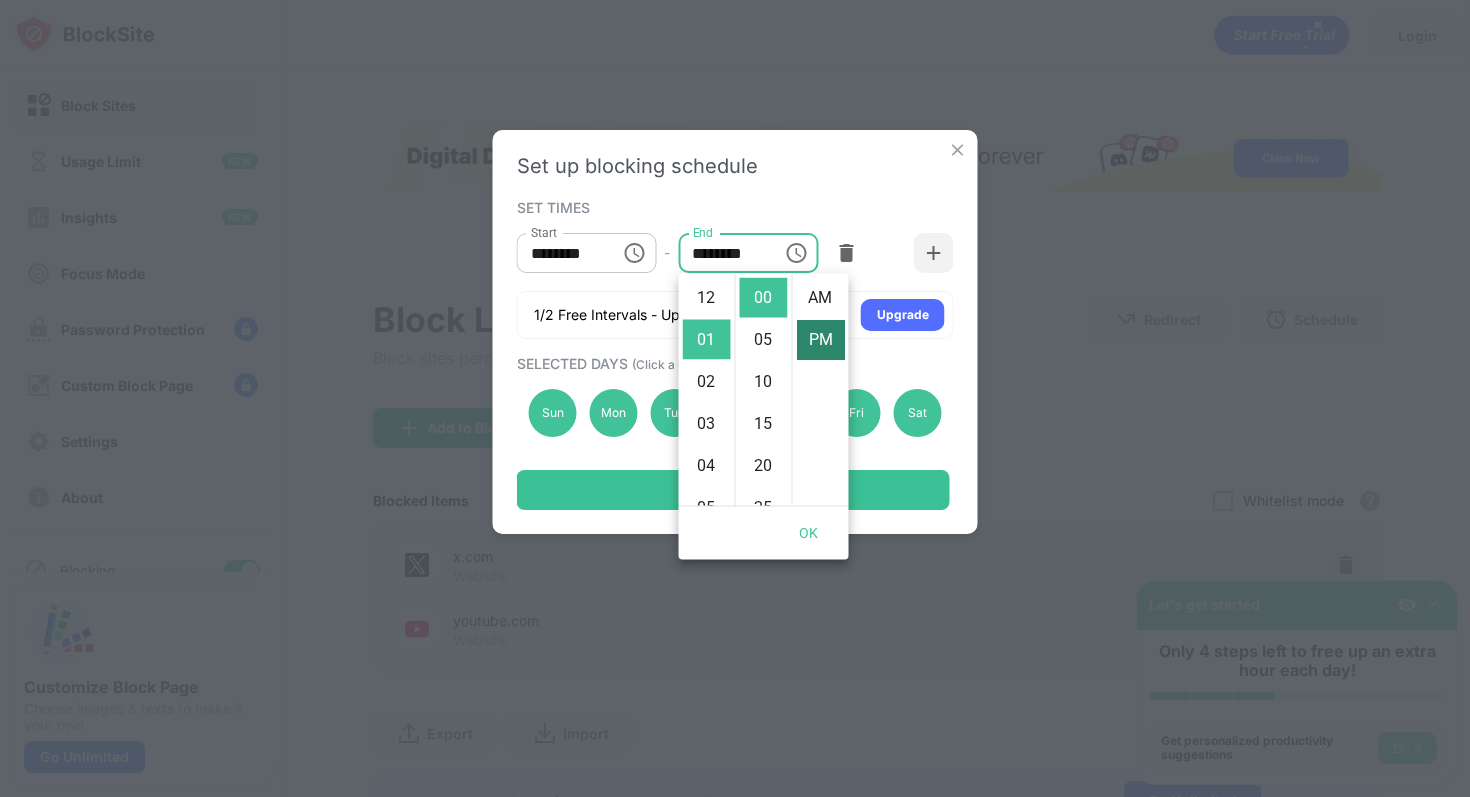 scroll, scrollTop: 42, scrollLeft: 0, axis: vertical 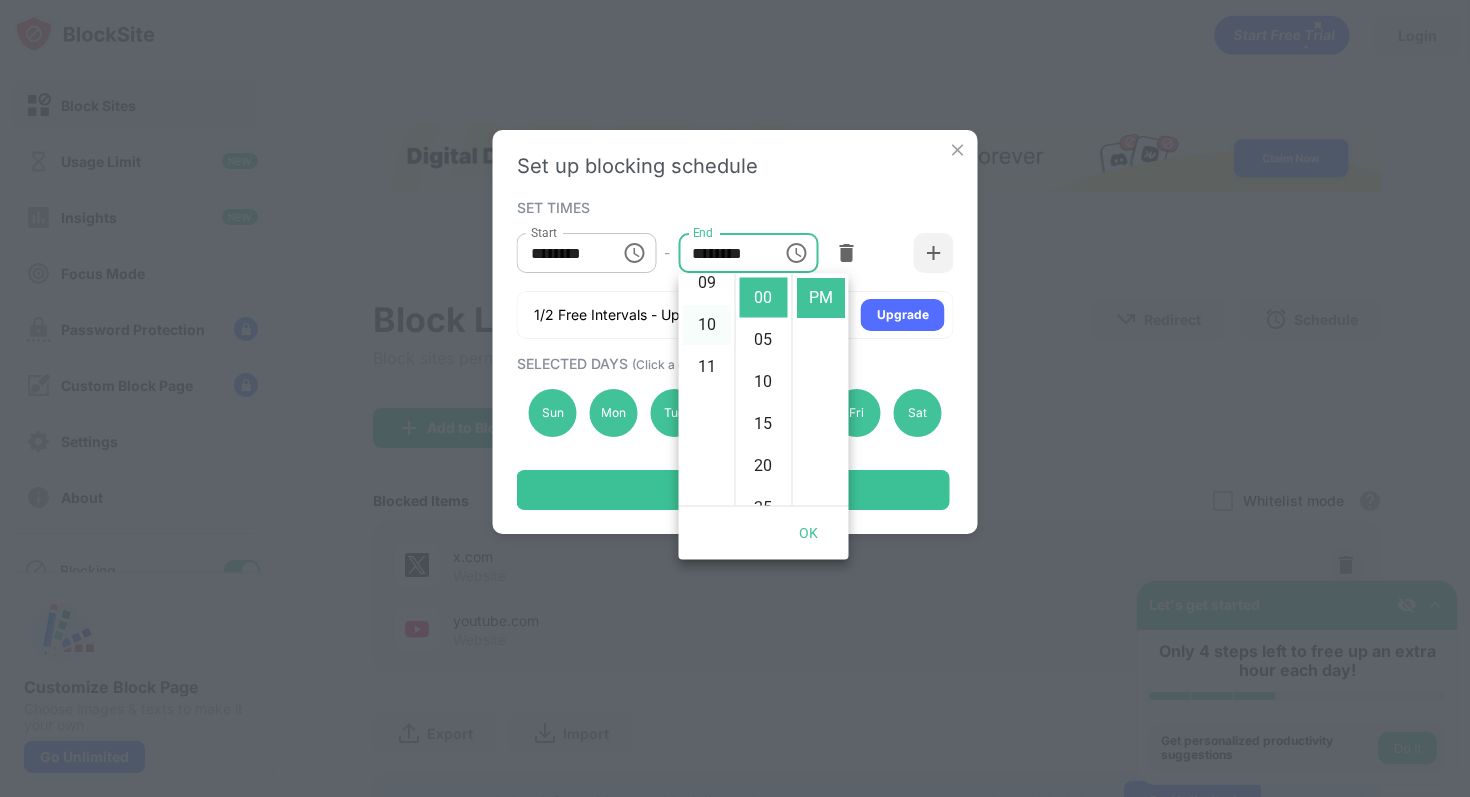 click on "10" at bounding box center (707, 326) 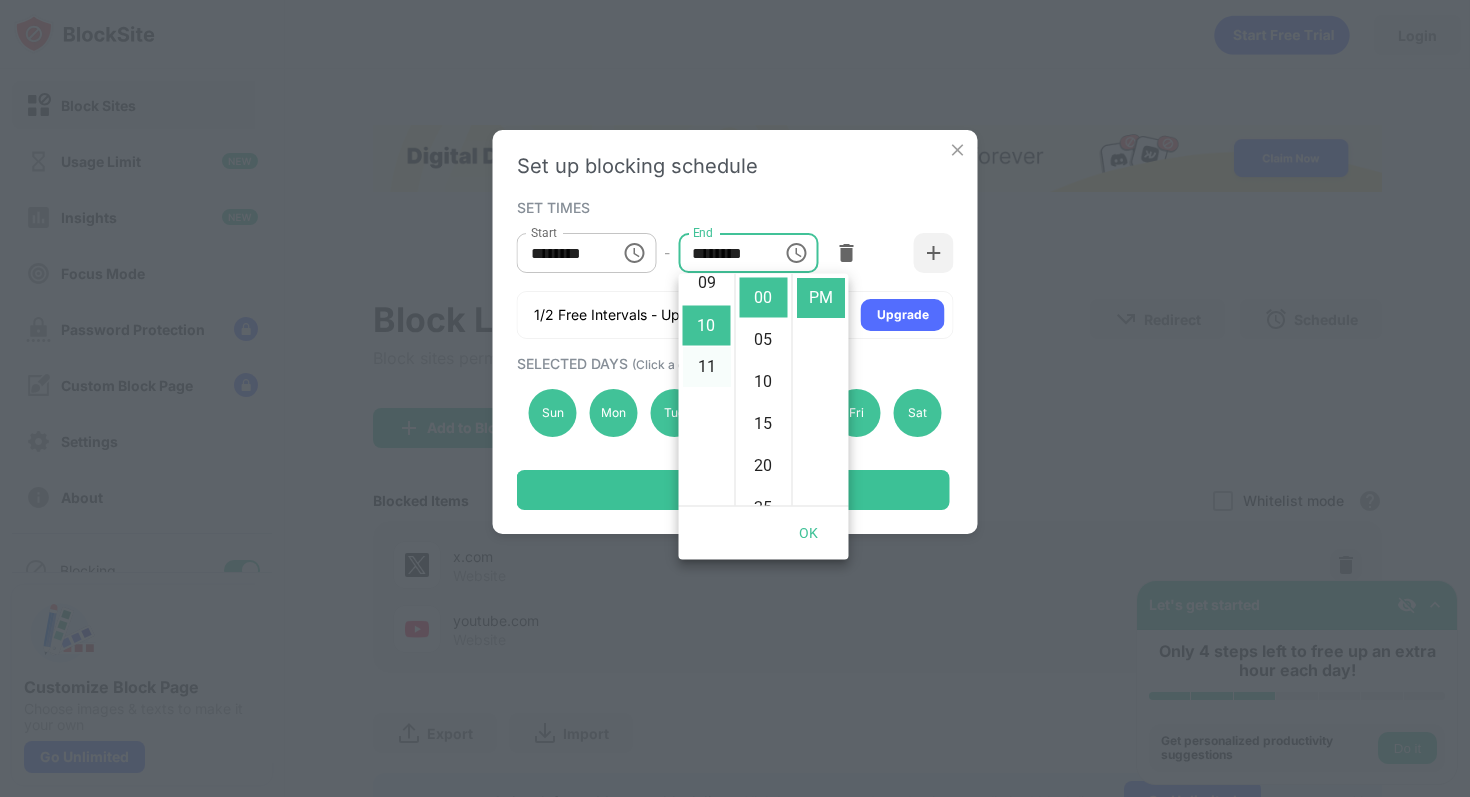 scroll, scrollTop: 420, scrollLeft: 0, axis: vertical 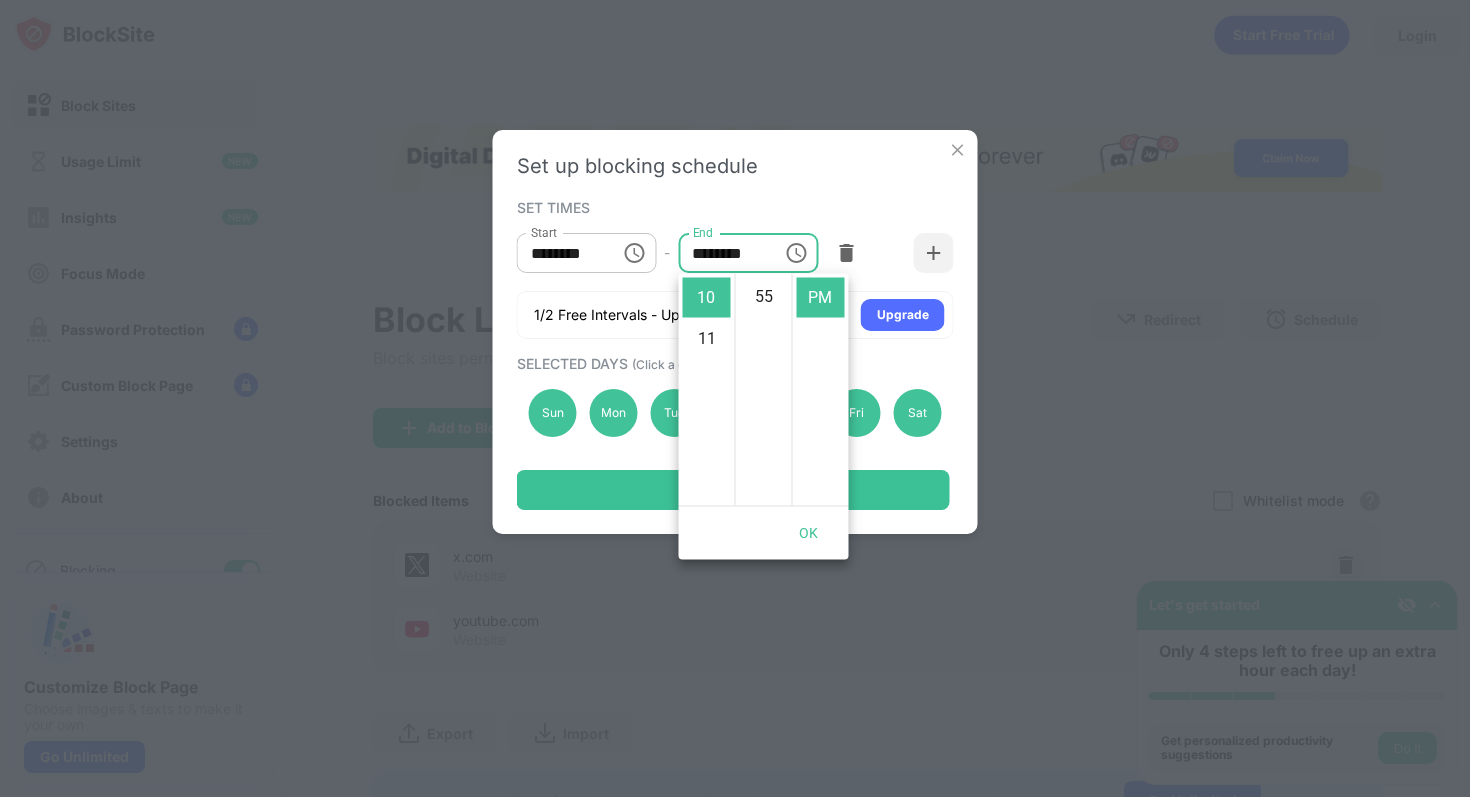 click 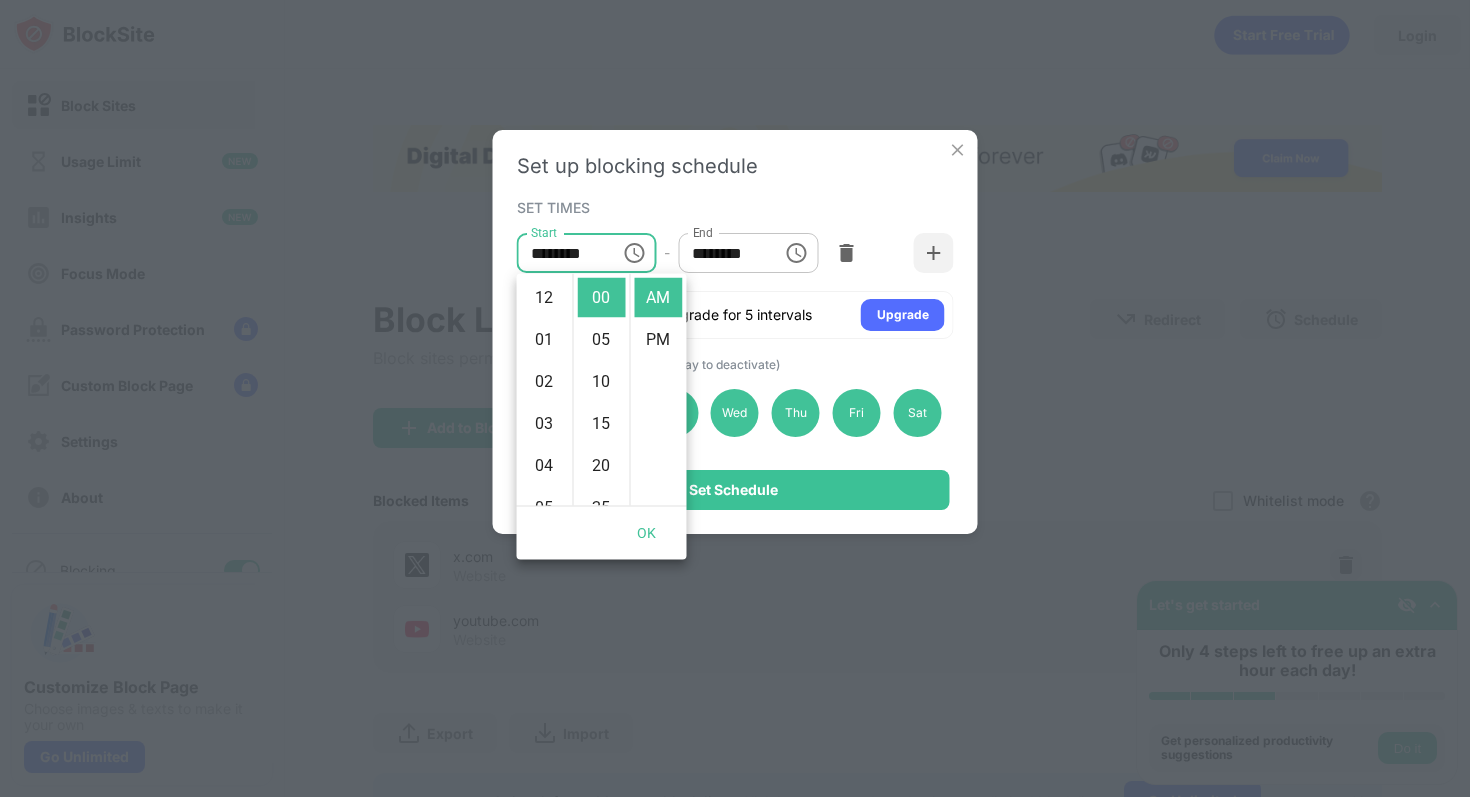 scroll, scrollTop: 210, scrollLeft: 0, axis: vertical 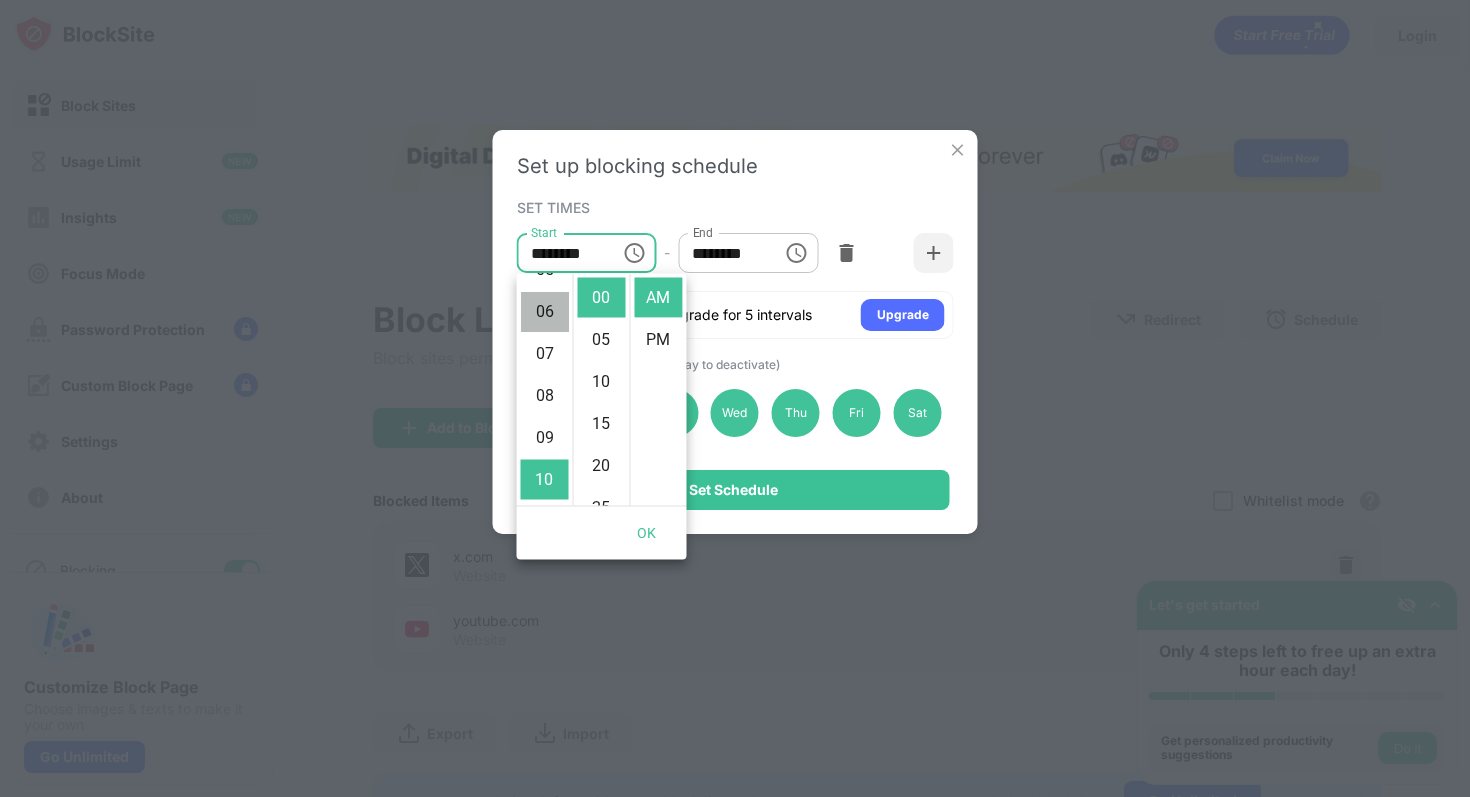 click on "06" at bounding box center [545, 312] 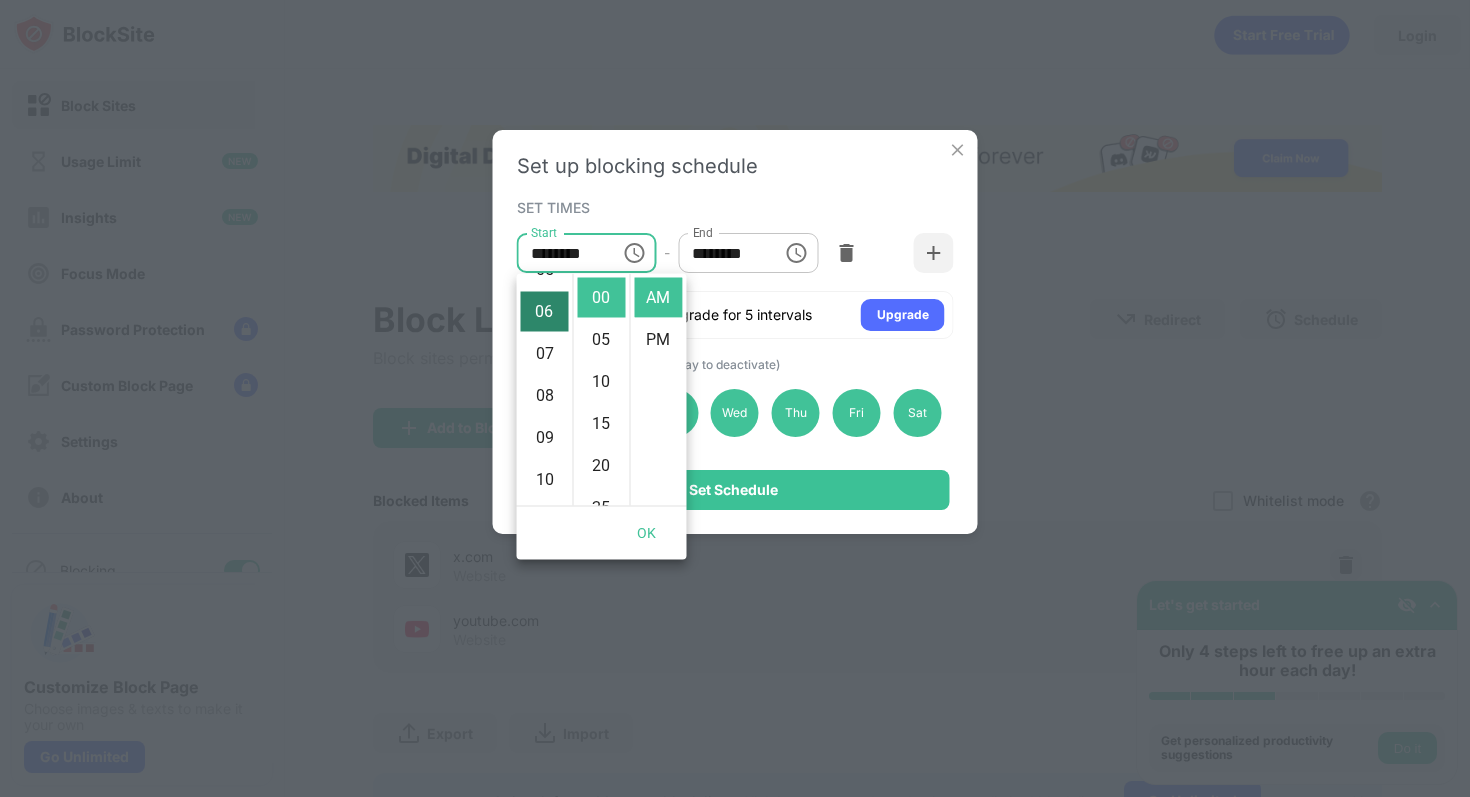 scroll, scrollTop: 252, scrollLeft: 0, axis: vertical 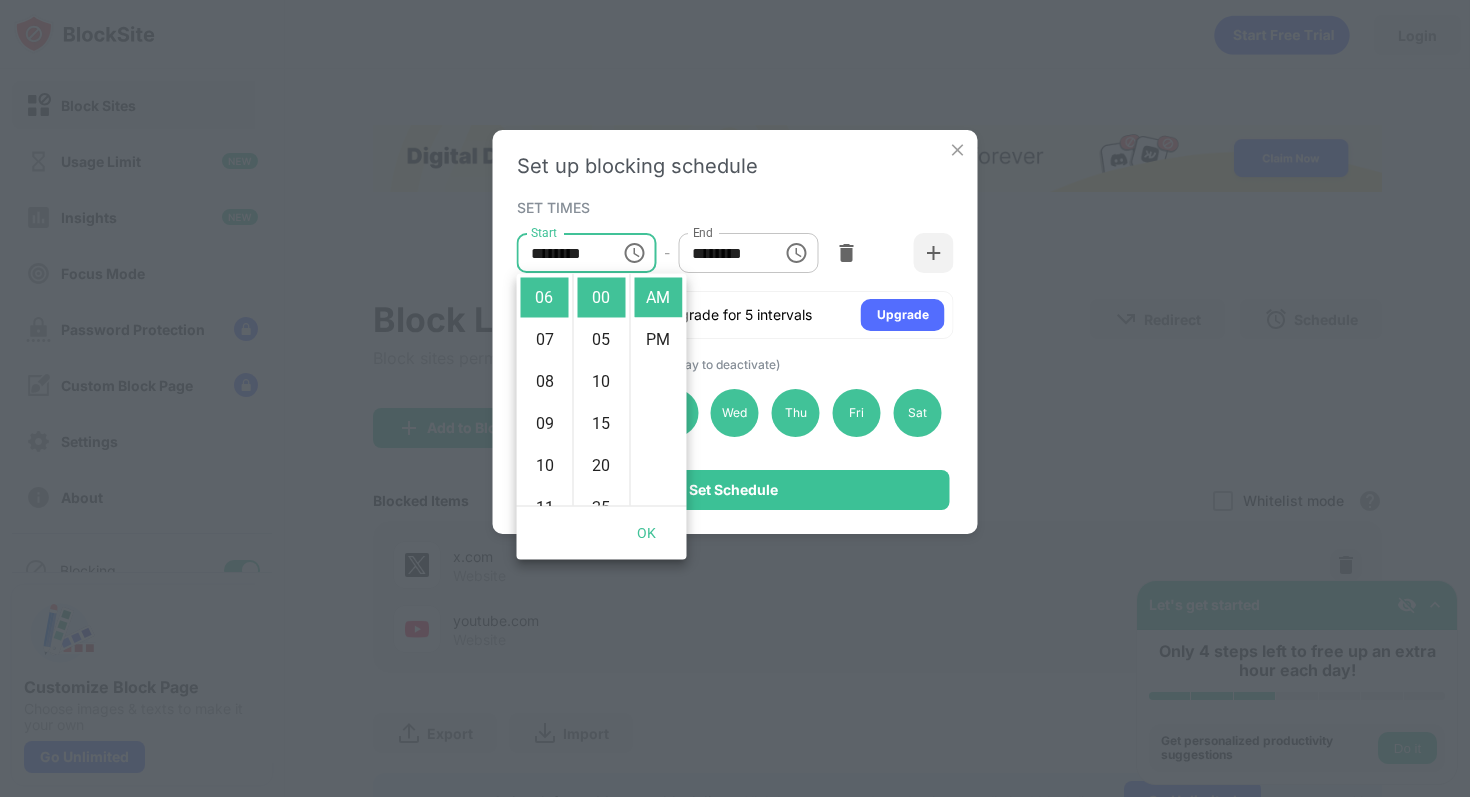 click 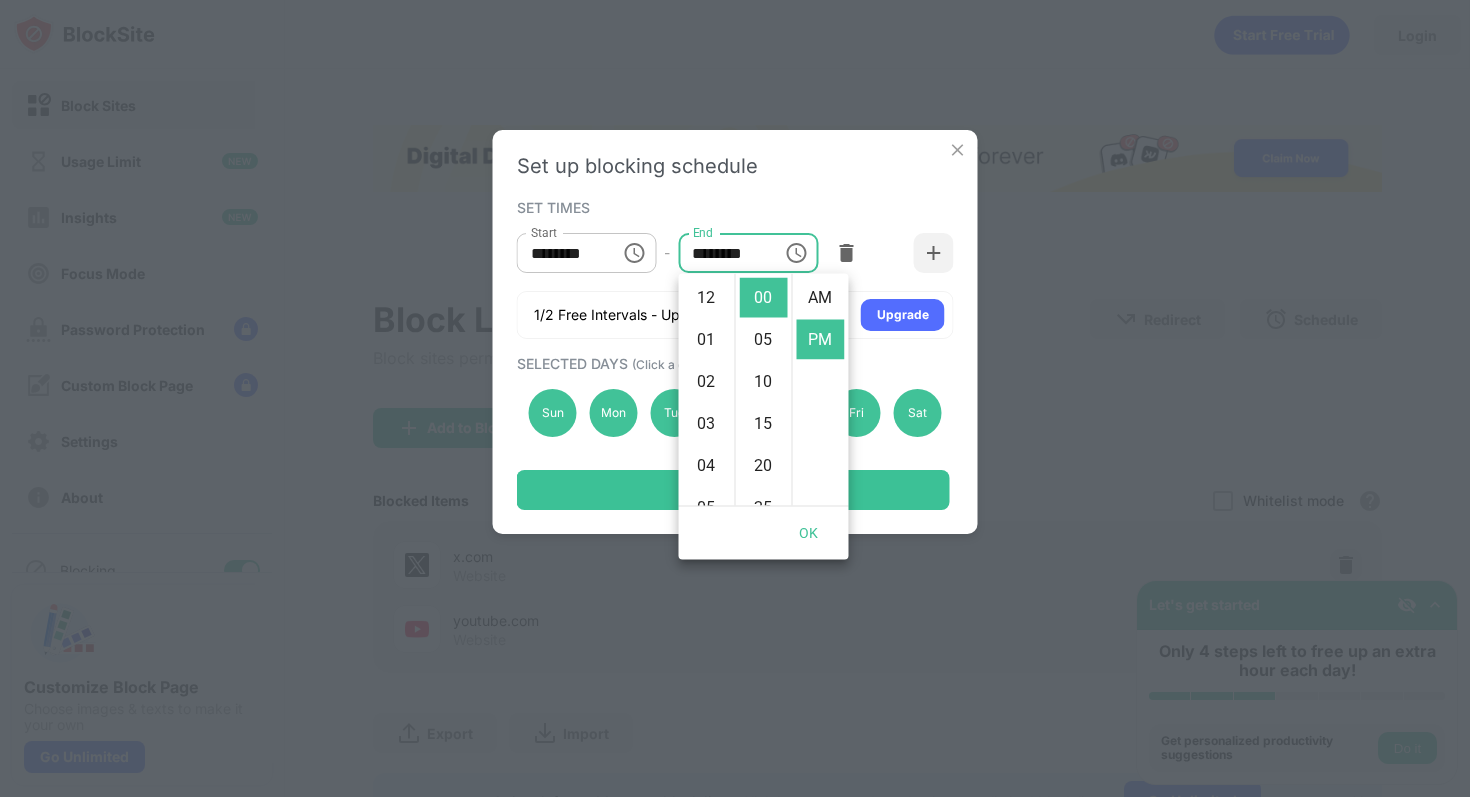 scroll, scrollTop: 420, scrollLeft: 0, axis: vertical 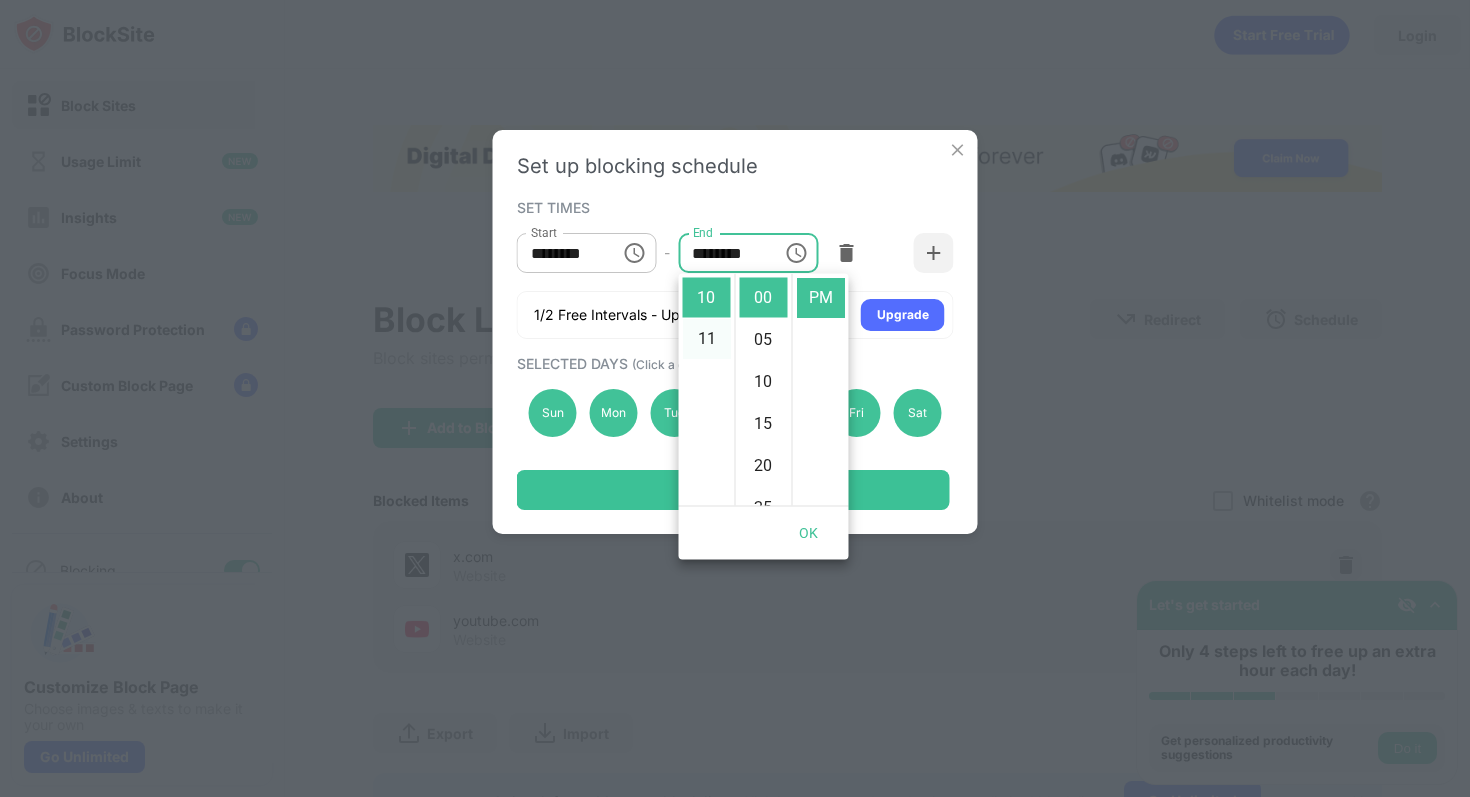 click on "11" at bounding box center [707, 340] 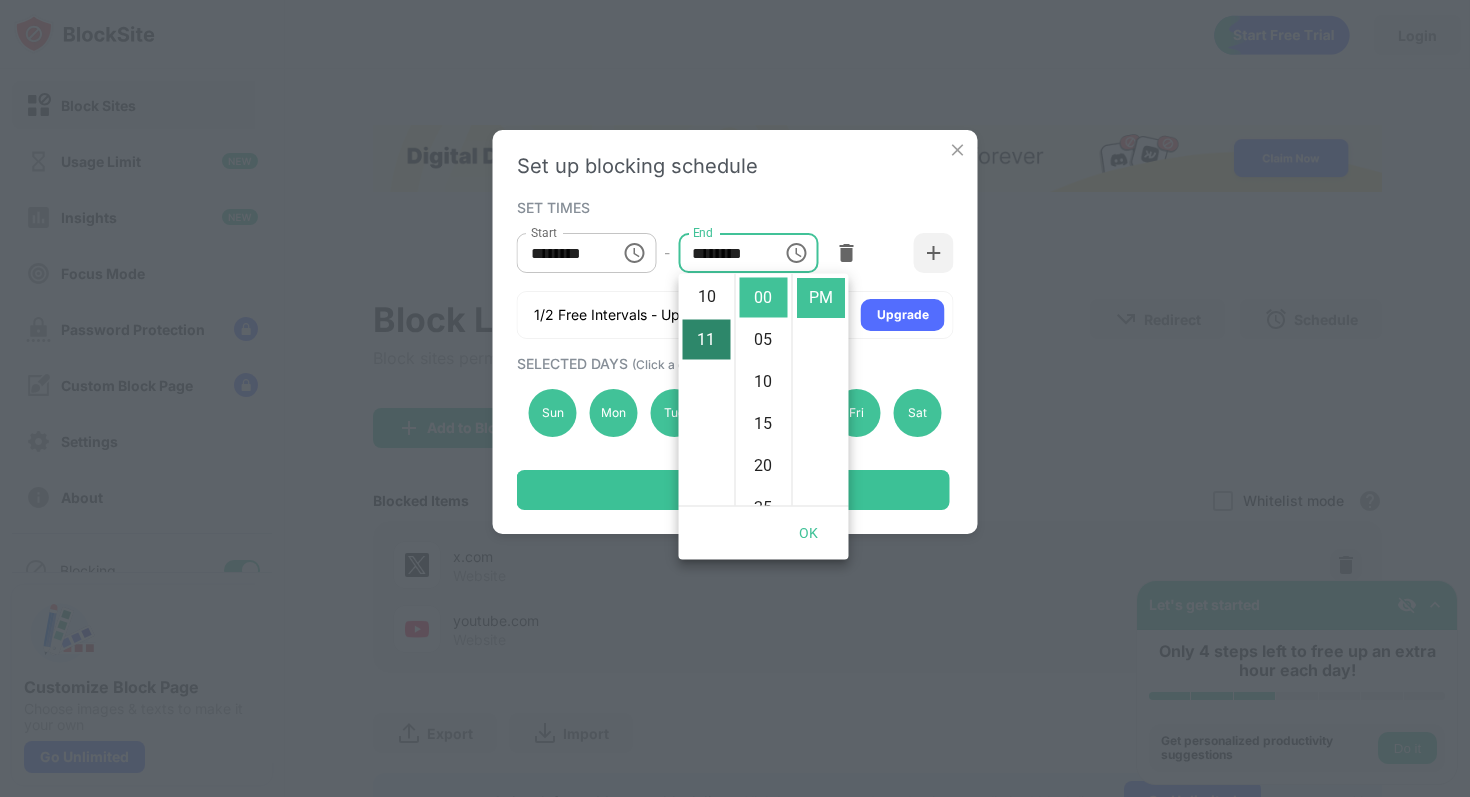 scroll, scrollTop: 462, scrollLeft: 0, axis: vertical 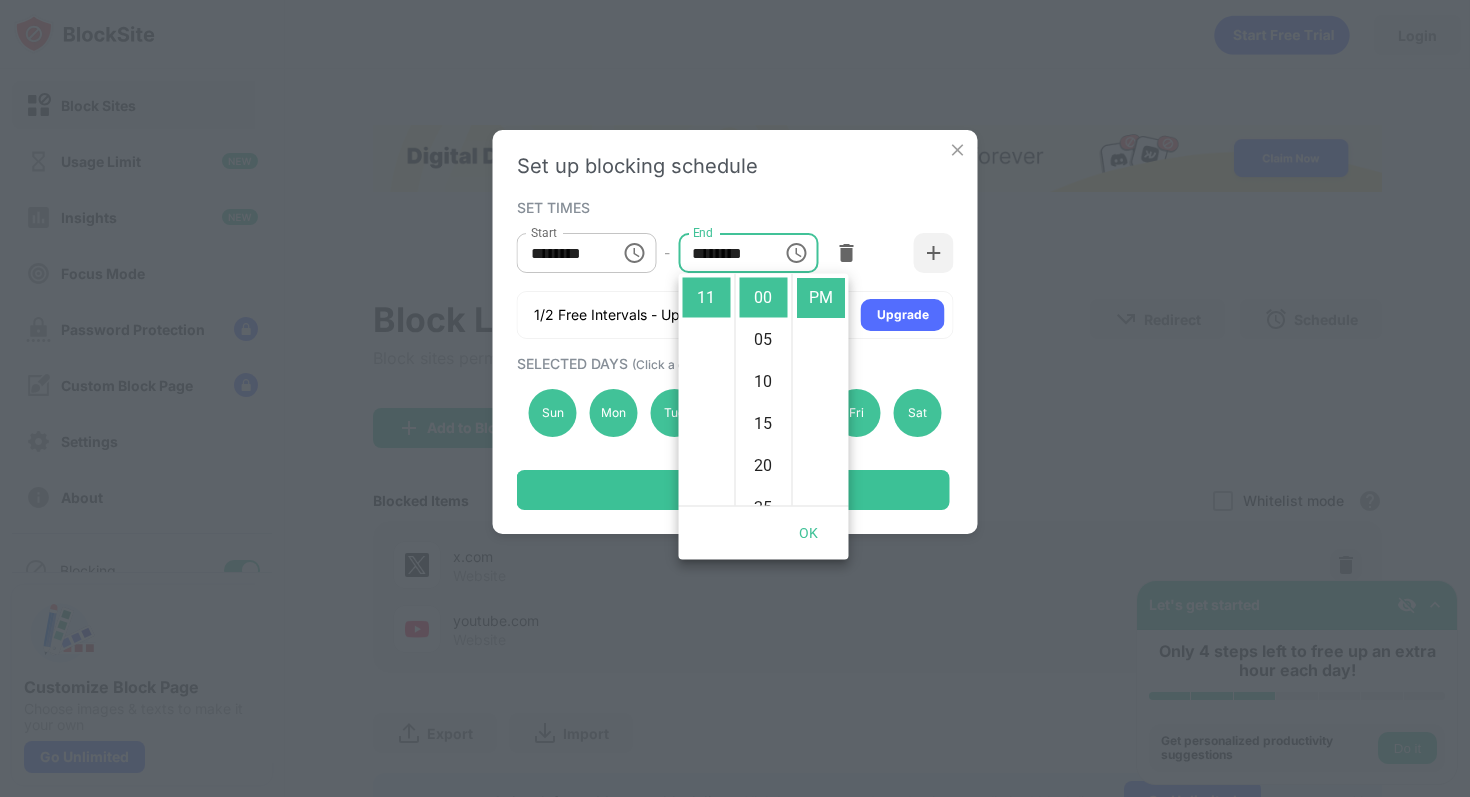 click on "Set up blocking schedule SET TIMES Start ******** Start - End ******** End 1/2 Free Intervals - Upgrade for 5 intervals Upgrade SELECTED DAYS   (Click a day to deactivate) Sun Mon Tue Wed Thu Fri Sat Set Schedule" at bounding box center (735, 332) 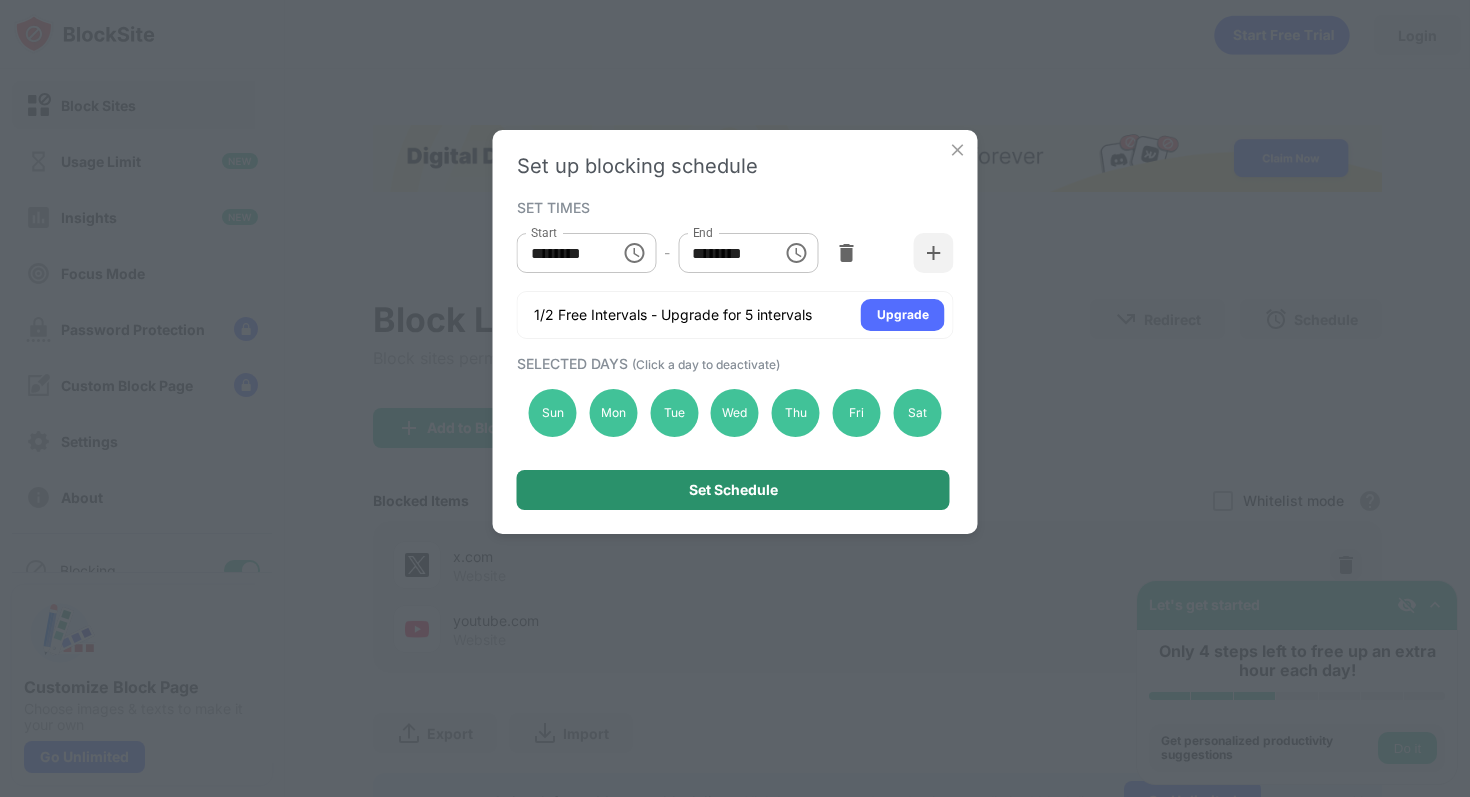 click on "Set Schedule" at bounding box center (733, 490) 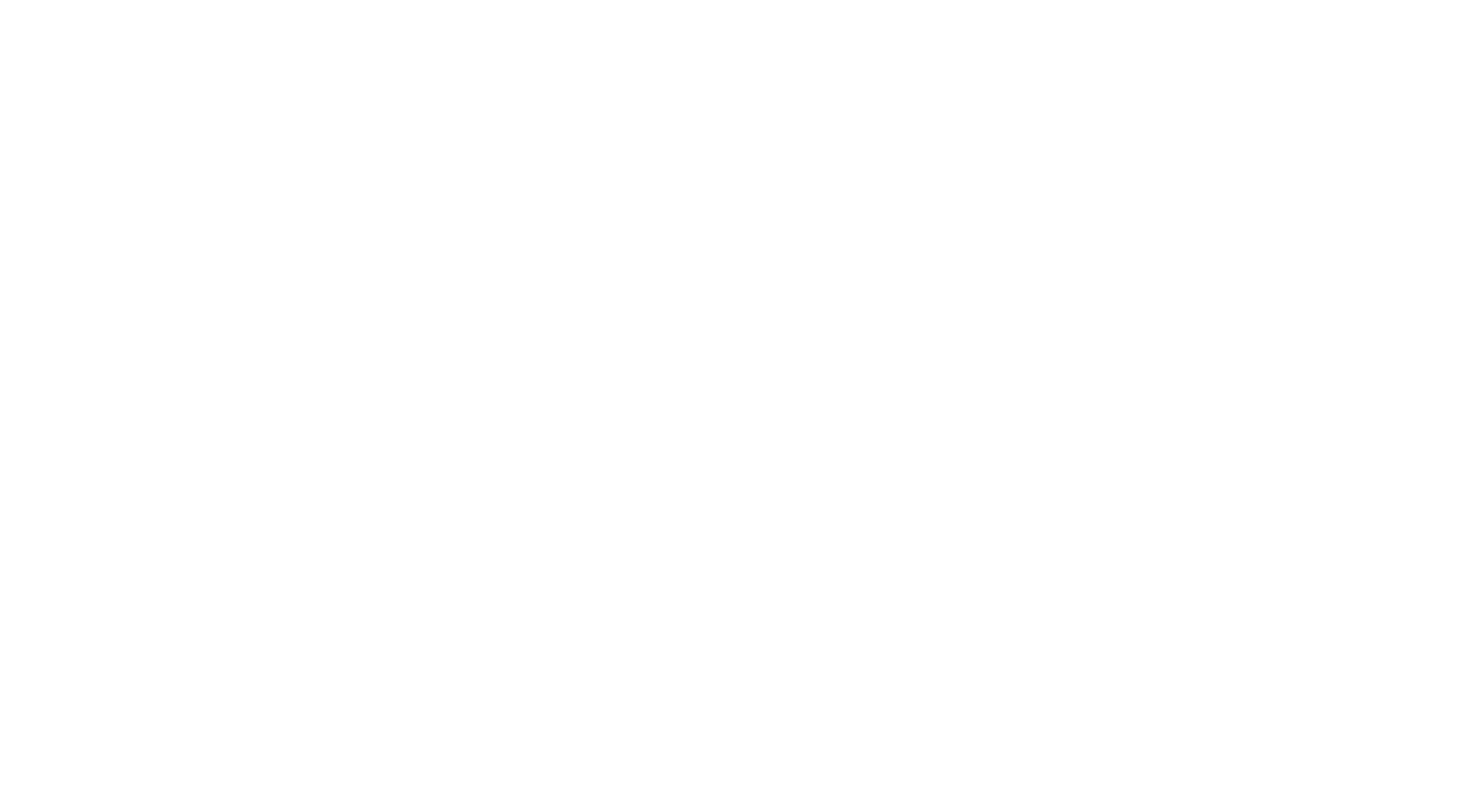 scroll, scrollTop: 0, scrollLeft: 0, axis: both 